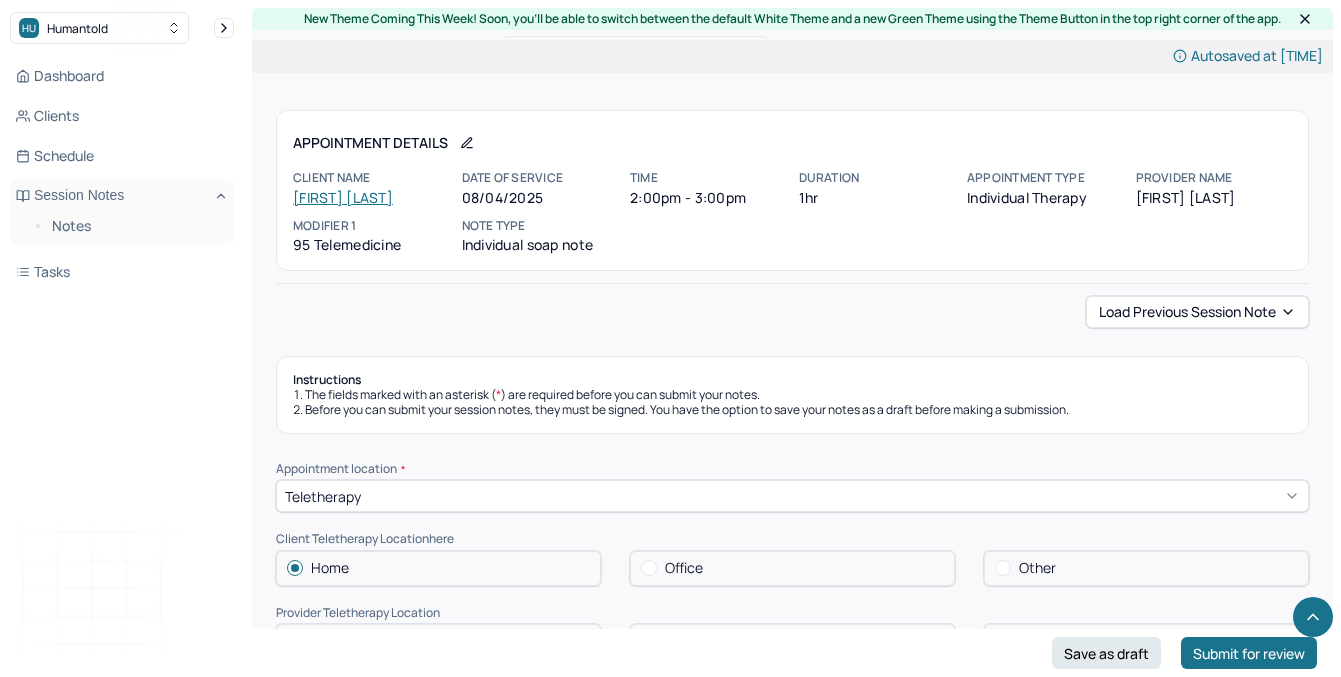 scroll, scrollTop: 1943, scrollLeft: 0, axis: vertical 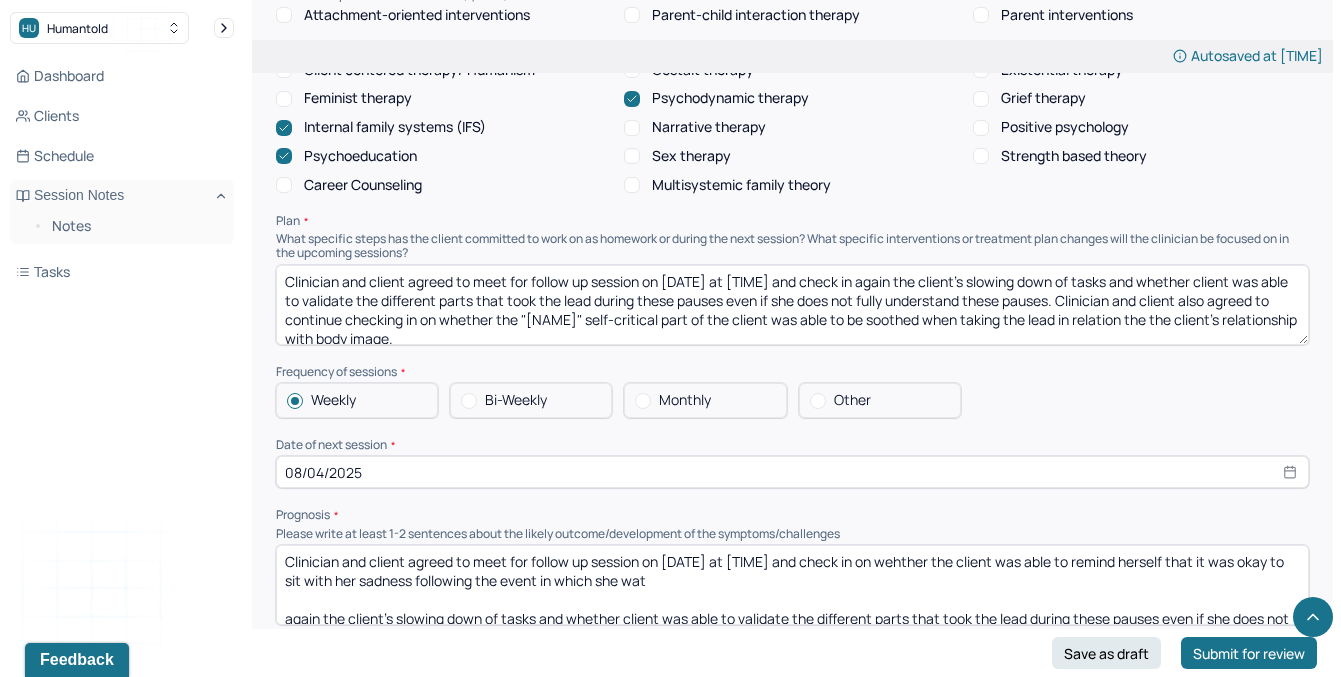 click on "Clinician and client agreed to meet for follow up session on [DATE] at [TIME] and check in again the client's slowing down of tasks and whether client was able to validate the different parts that took the lead during these pauses even if she does not fully understand these pauses. Clinician and client also agreed to continue checking in on whether the "[NAME]" self-critical part of the client was able to be soothed when taking the lead in relation the the client's relationship with body image." at bounding box center [792, 305] 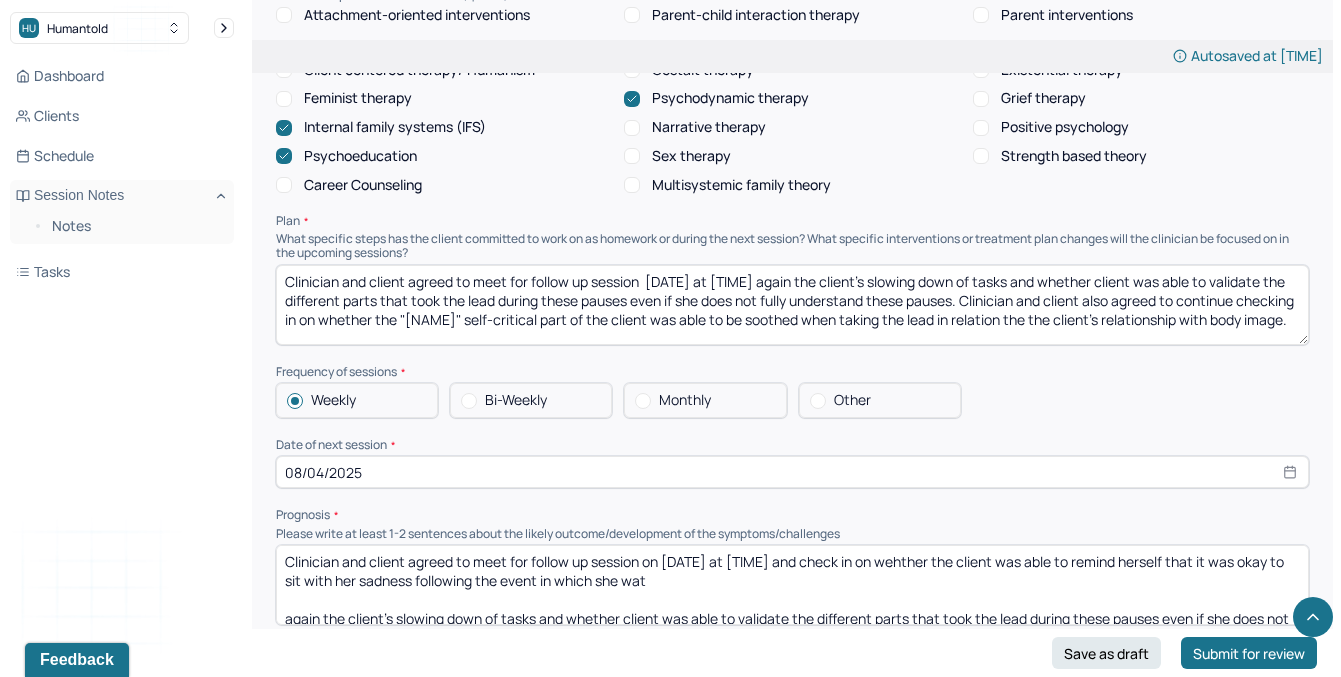 click on "Clinician and client agreed to meet for follow up session  [DATE] at [TIME] again the client's slowing down of tasks and whether client was able to validate the different parts that took the lead during these pauses even if she does not fully understand these pauses. Clinician and client also agreed to continue checking in on whether the "[NAME]" self-critical part of the client was able to be soothed when taking the lead in relation the the client's relationship with body image." at bounding box center [792, 305] 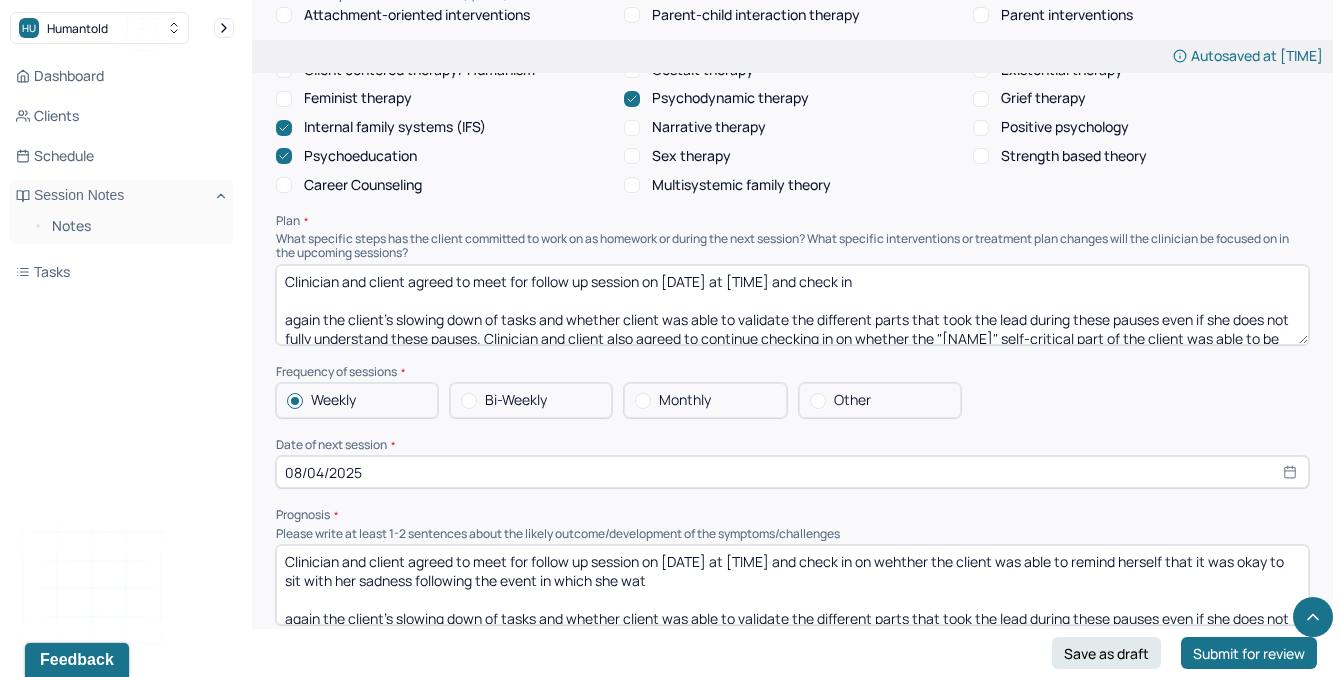 click on "Clinician and client agreed to meet for follow up session  [DATE] at [TIME] again the client's slowing down of tasks and whether client was able to validate the different parts that took the lead during these pauses even if she does not fully understand these pauses. Clinician and client also agreed to continue checking in on whether the "[NAME]" self-critical part of the client was able to be soothed when taking the lead in relation the the client's relationship with body image." at bounding box center [792, 305] 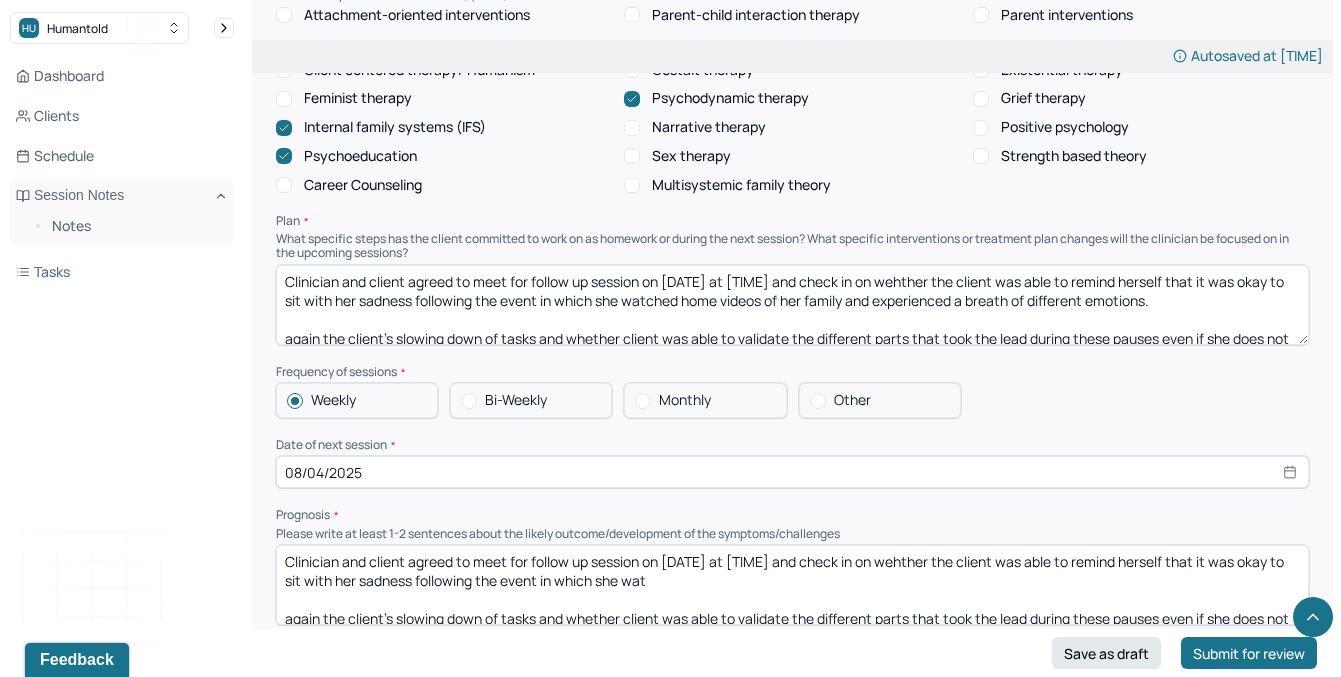 click on "Clinician and client agreed to meet for follow up session on [DATE] at [TIME] and check in
again the client's slowing down of tasks and whether client was able to validate the different parts that took the lead during these pauses even if she does not fully understand these pauses. Clinician and client also agreed to continue checking in on whether the "[NAME]" self-critical part of the client was able to be soothed when taking the lead in relation the the client's relationship with body image." at bounding box center (792, 305) 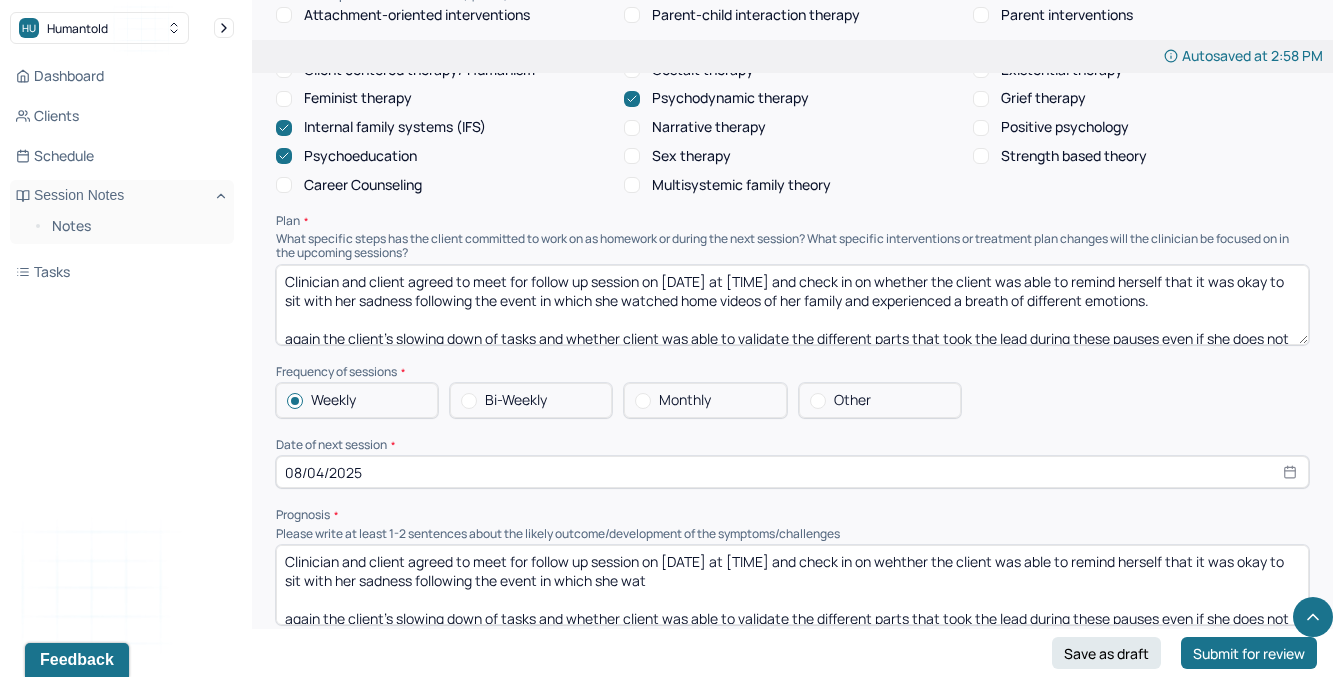 click on "Clinician and client agreed to meet for follow up session on [DATE] at [TIME] and check in on wehther the client was able to remind herself that it was okay to sit with her sadness following the event in which she watched home videos of her family and experienced a breath of different emotions.
again the client's slowing down of tasks and whether client was able to validate the different parts that took the lead during these pauses even if she does not fully understand these pauses. Clinician and client also agreed to continue checking in on whether the "[NAME]" self-critical part of the client was able to be soothed when taking the lead in relation the the client's relationship with body image." at bounding box center (792, 305) 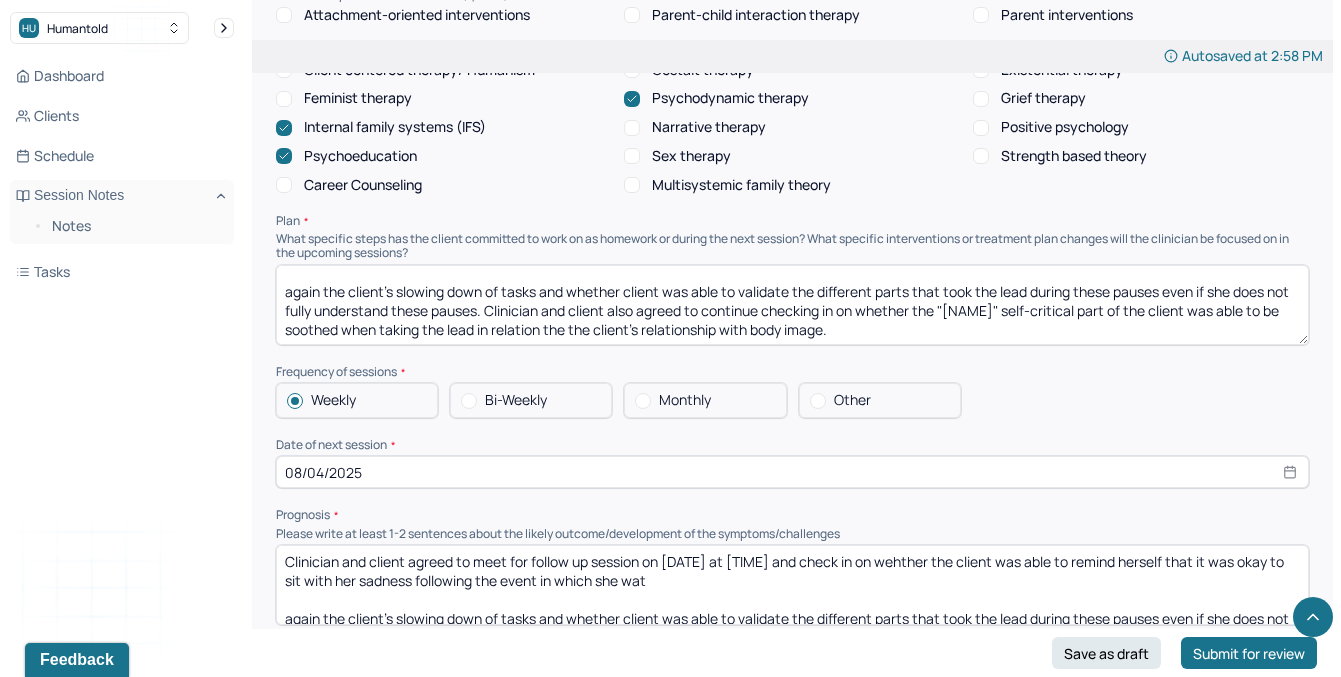 scroll, scrollTop: 45, scrollLeft: 0, axis: vertical 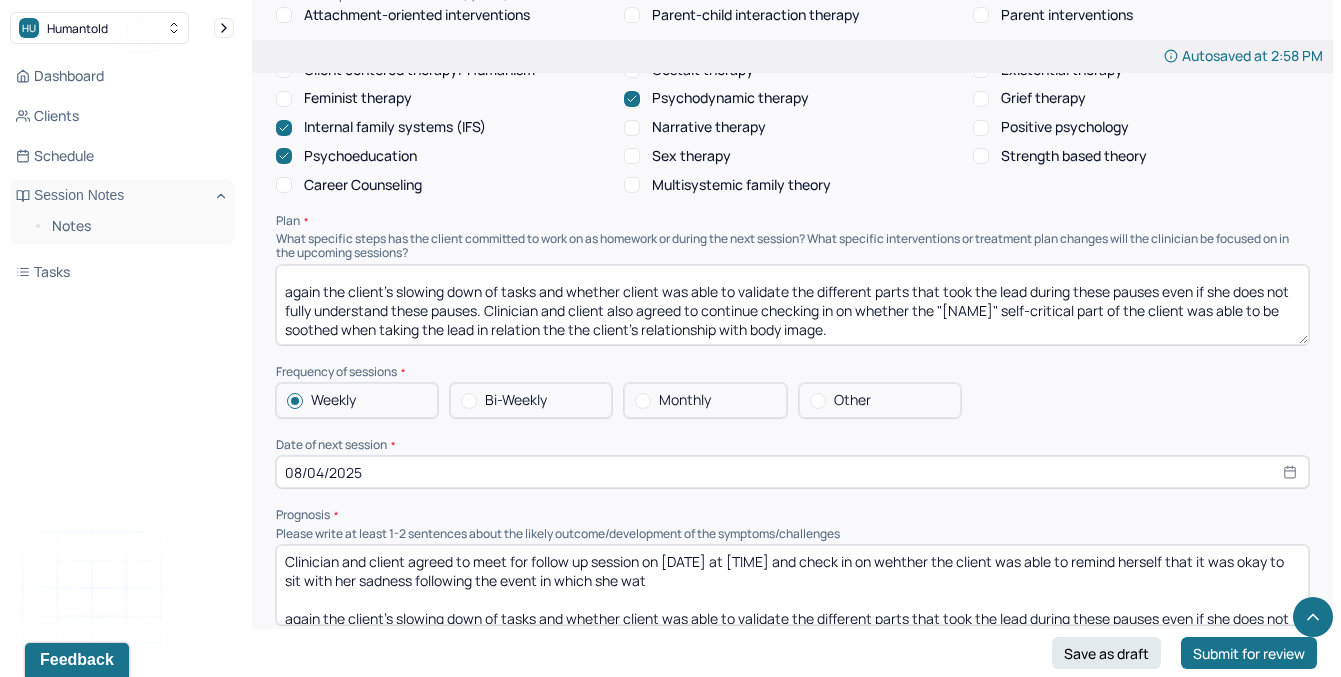 drag, startPoint x: 277, startPoint y: 286, endPoint x: 808, endPoint y: 354, distance: 535.33636 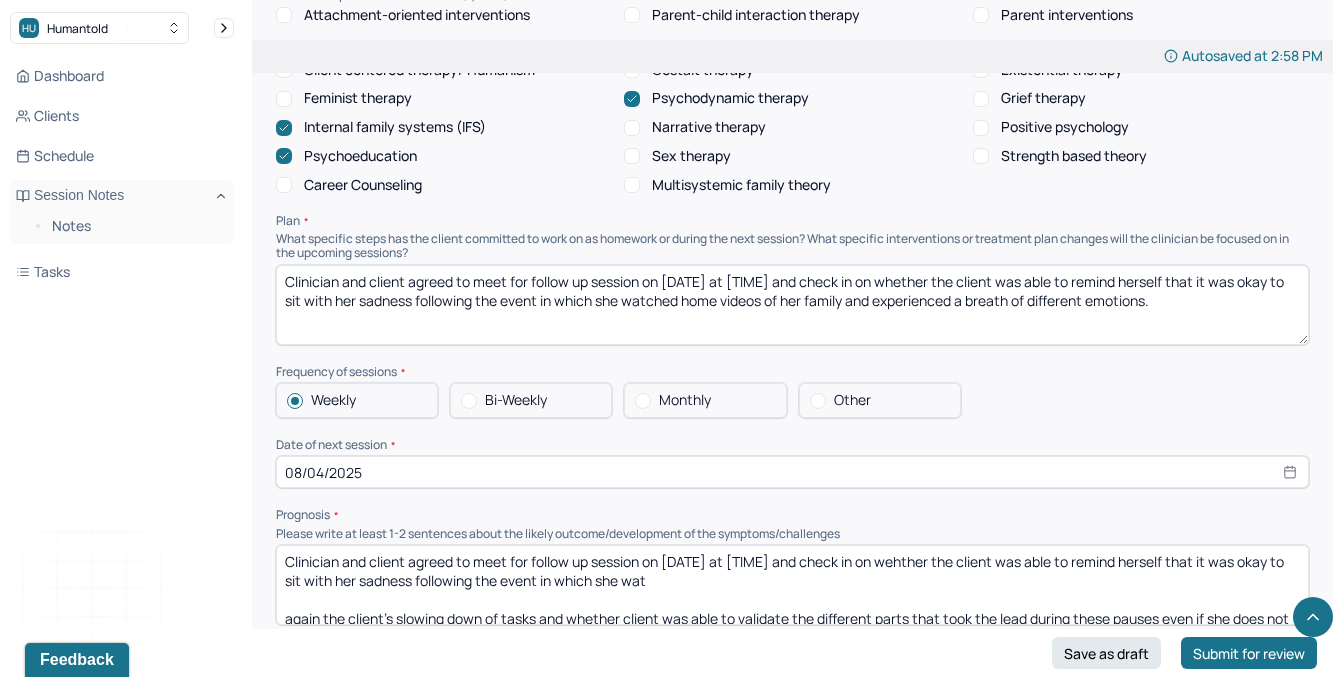 scroll, scrollTop: 0, scrollLeft: 0, axis: both 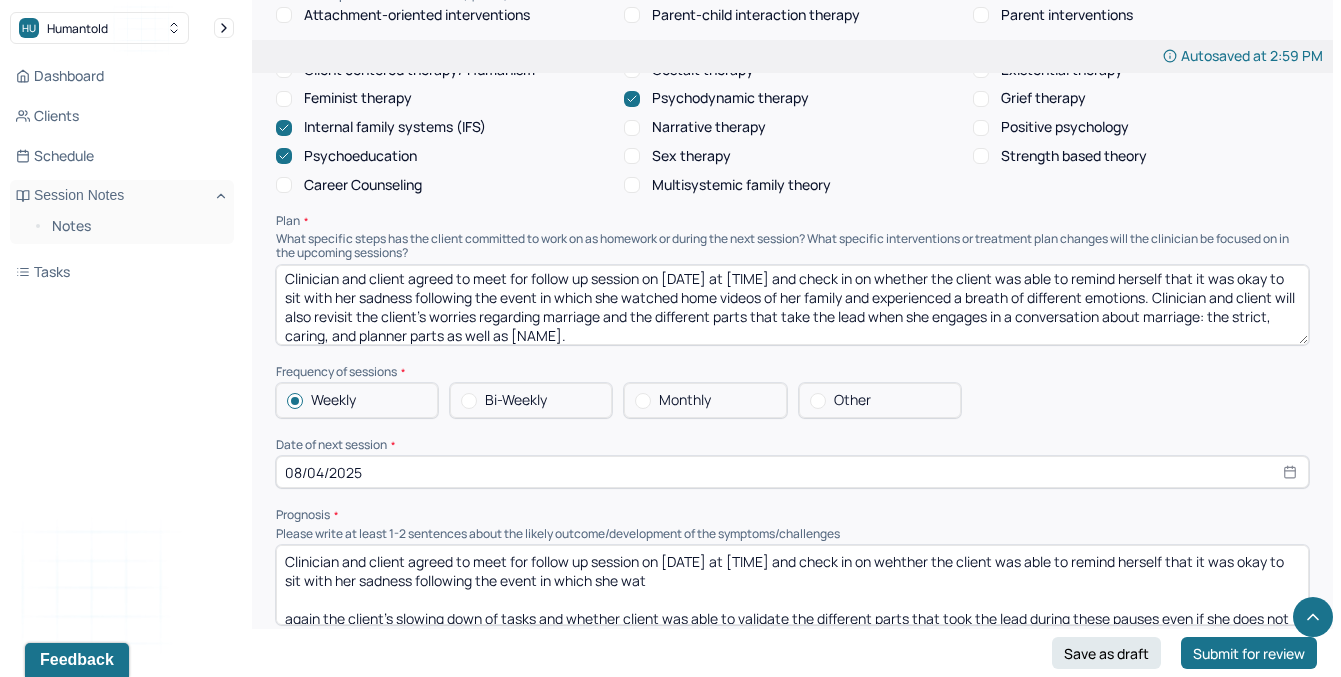 type on "Clinician and client agreed to meet for follow up session on [DATE] at [TIME] and check in on whether the client was able to remind herself that it was okay to sit with her sadness following the event in which she watched home videos of her family and experienced a breath of different emotions. Clinician and client will also revisit the client's worries regarding marriage and the different parts that take the lead when she engages in a conversation about marriage: the strict, caring, and planner parts as well as [NAME]." 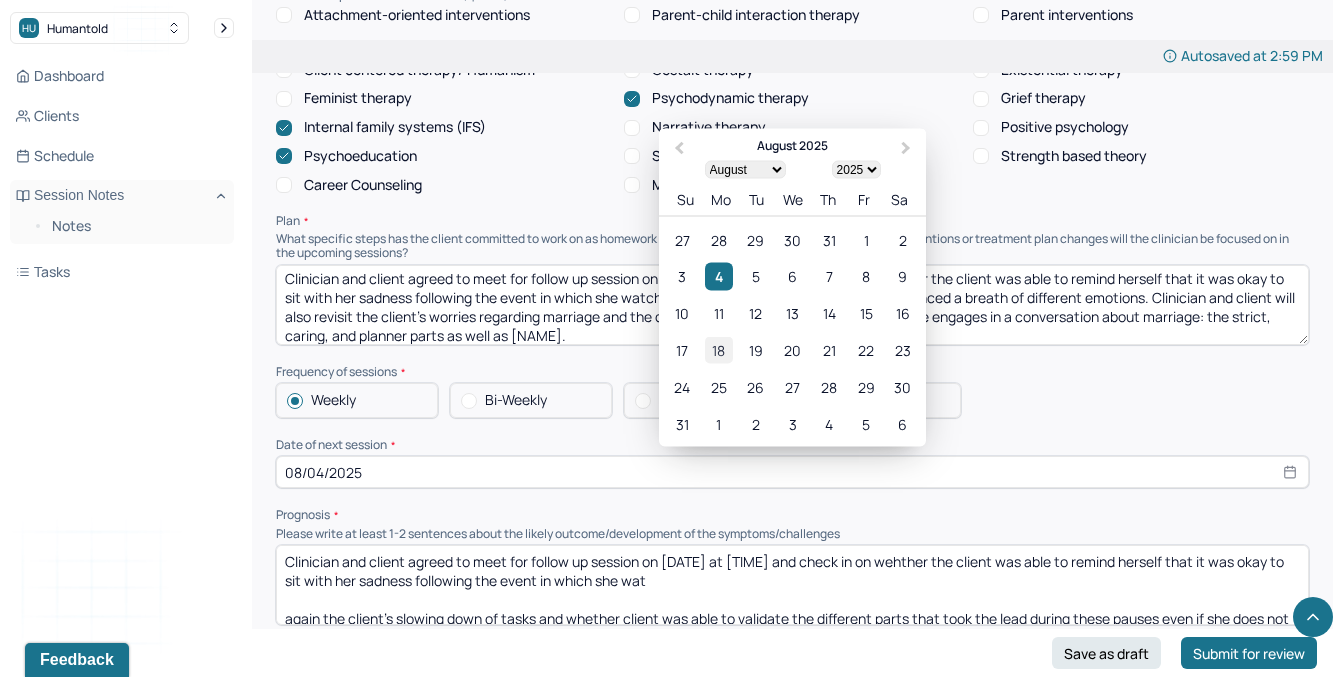 click on "18" at bounding box center (718, 350) 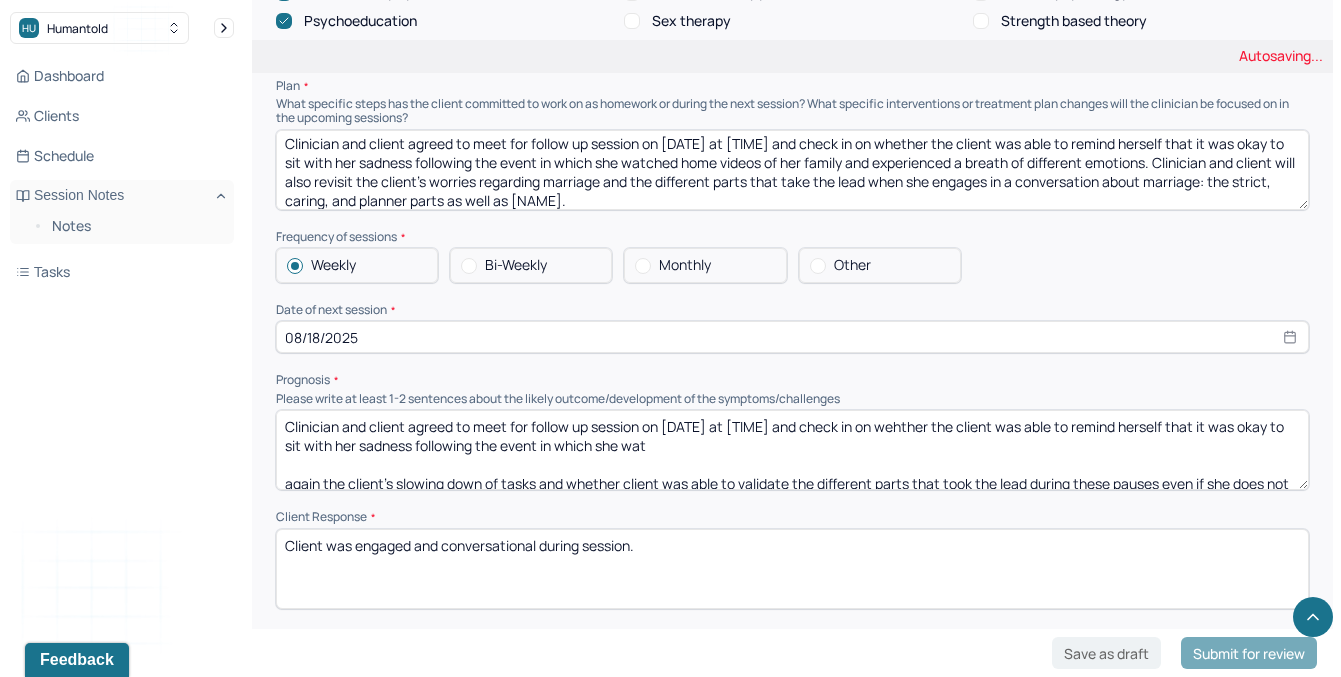scroll, scrollTop: 2081, scrollLeft: 0, axis: vertical 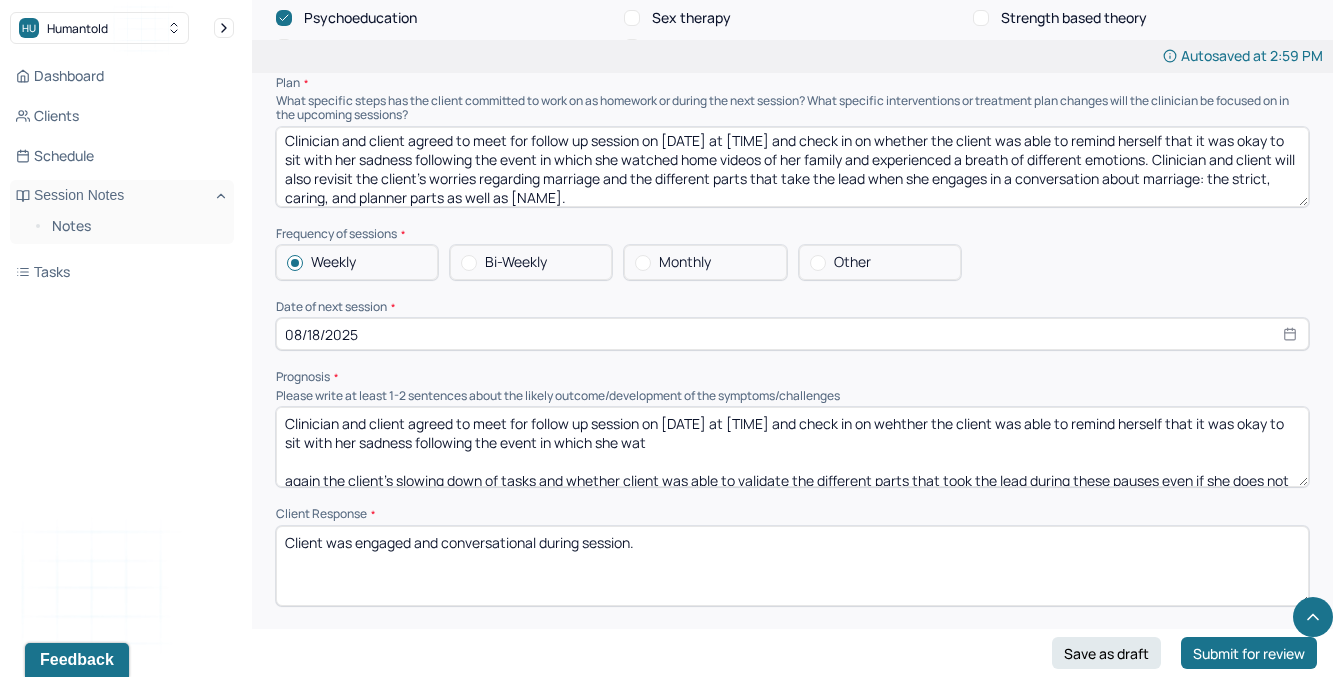 click on "Clinician and client agreed to meet for follow up session on [DATE] at [TIME] and check in on wehther the client was able to remind herself that it was okay to sit with her sadness following the event in which she wat
again the client's slowing down of tasks and whether client was able to validate the different parts that took the lead during these pauses even if she does not fully understand these pauses. Clinician and client also agreed to continue checking in on whether the "[NAME]" self-critical part of the client was able to be soothed when taking the lead in relation the the client's relationship with body image." at bounding box center [792, 447] 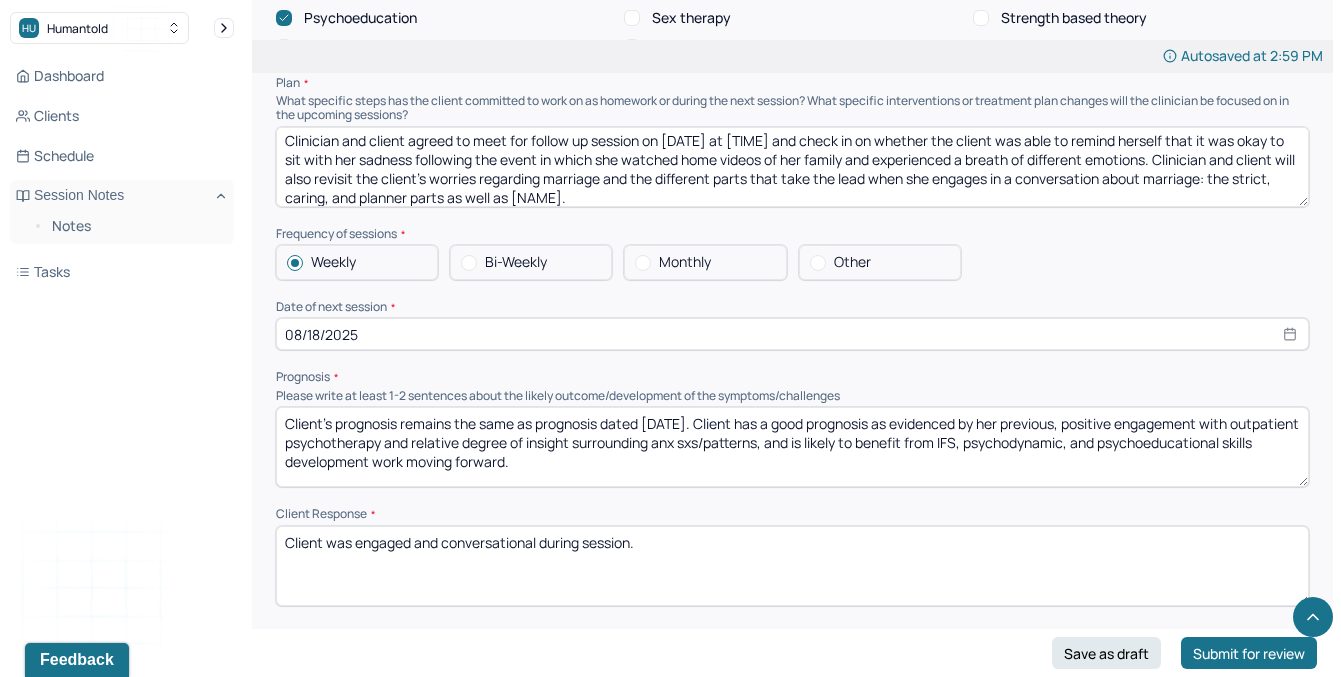 click on "Clinician and client agreed to meet for follow up session on [DATE] at [TIME] and check in on wehther the client was able to remind herself that it was okay to sit with her sadness following the event in which she wat
again the client's slowing down of tasks and whether client was able to validate the different parts that took the lead during these pauses even if she does not fully understand these pauses. Clinician and client also agreed to continue checking in on whether the "[NAME]" self-critical part of the client was able to be soothed when taking the lead in relation the the client's relationship with body image." at bounding box center [792, 447] 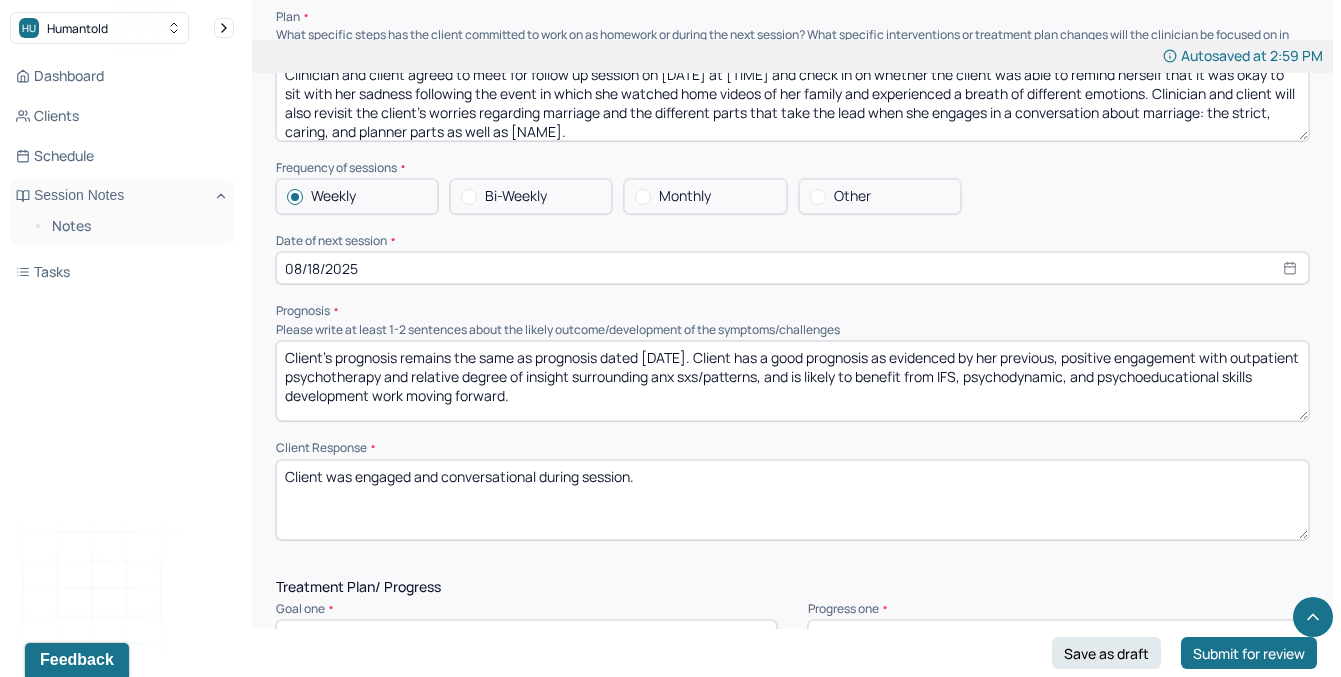 scroll, scrollTop: 2167, scrollLeft: 0, axis: vertical 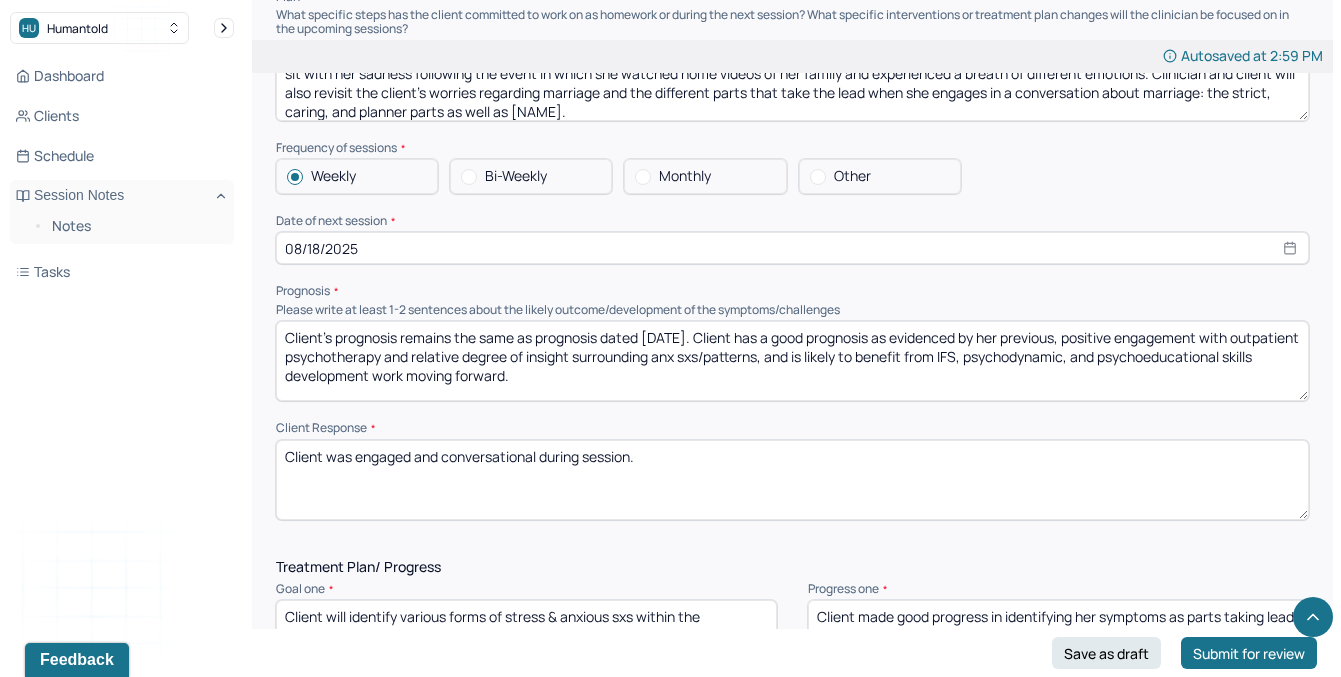 type on "Client's prognosis remains the same as prognosis dated [DATE]. Client has a good prognosis as evidenced by her previous, positive engagement with outpatient psychotherapy and relative degree of insight surrounding anx sxs/patterns, and is likely to benefit from IFS, psychodynamic, and psychoeducational skills development work moving forward." 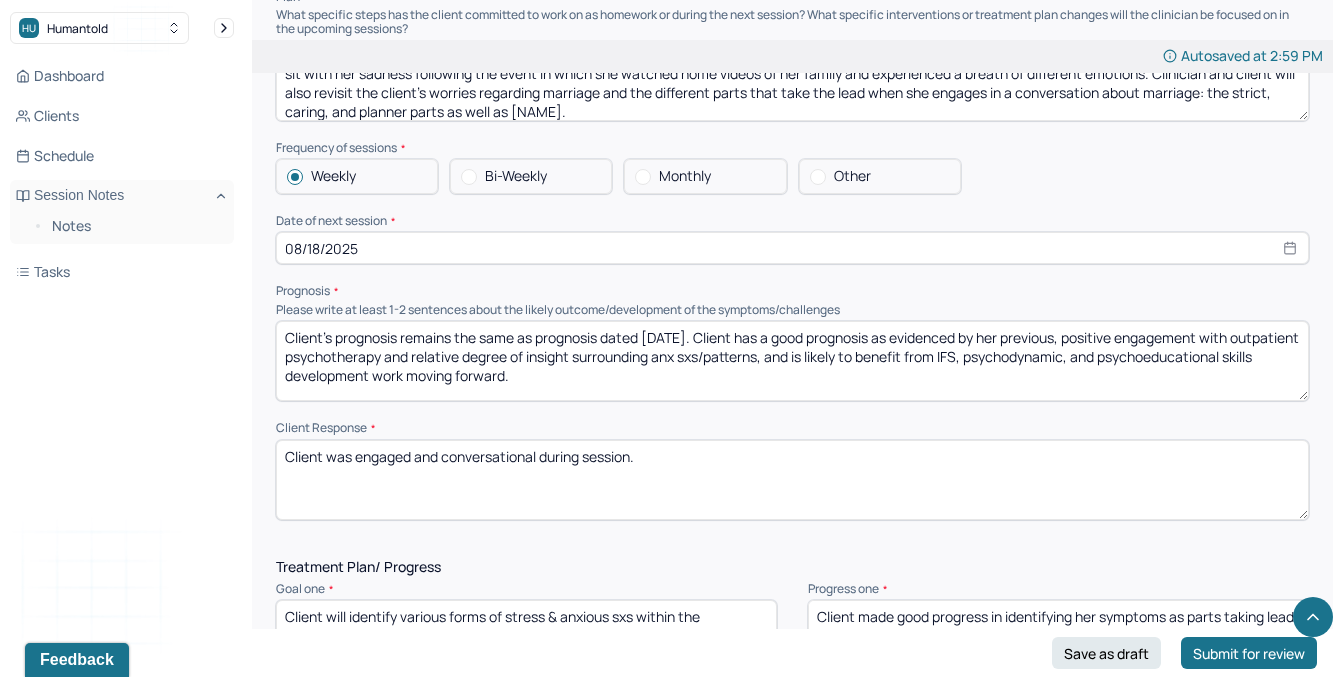 drag, startPoint x: 667, startPoint y: 450, endPoint x: 357, endPoint y: 454, distance: 310.02582 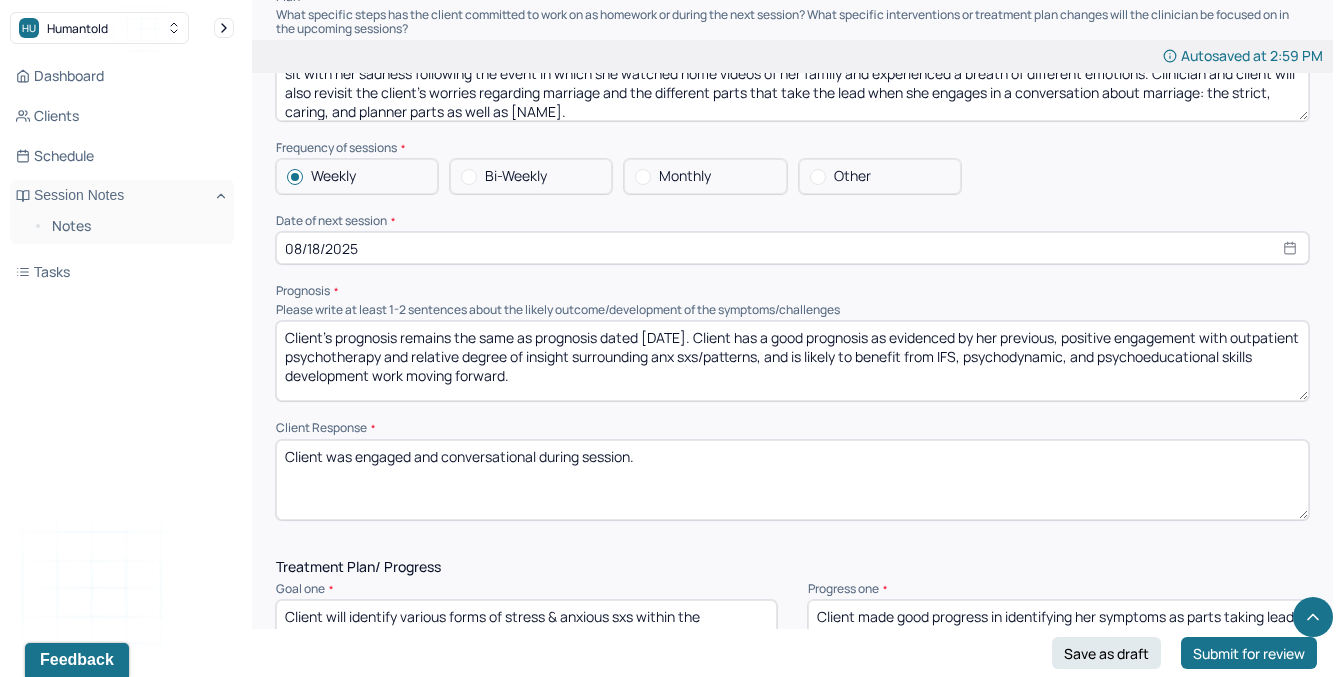 click on "Client was engaged and conversational during session." at bounding box center (792, 480) 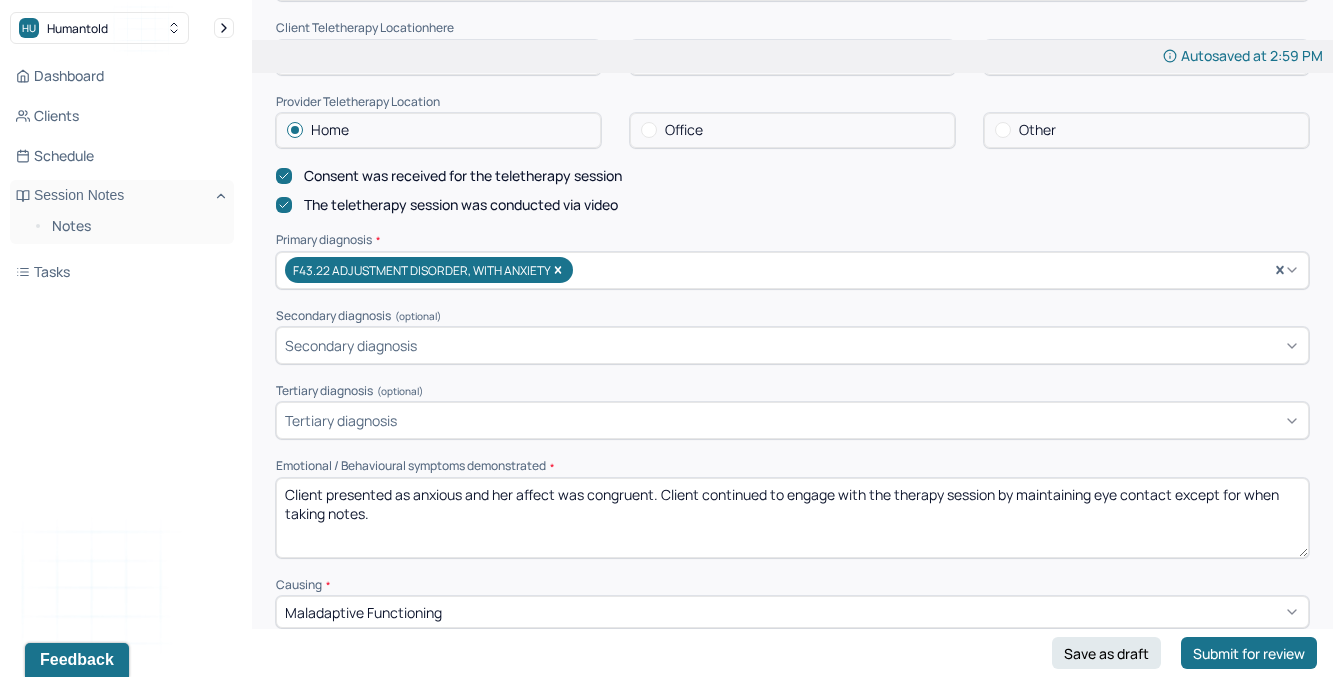 scroll, scrollTop: 502, scrollLeft: 0, axis: vertical 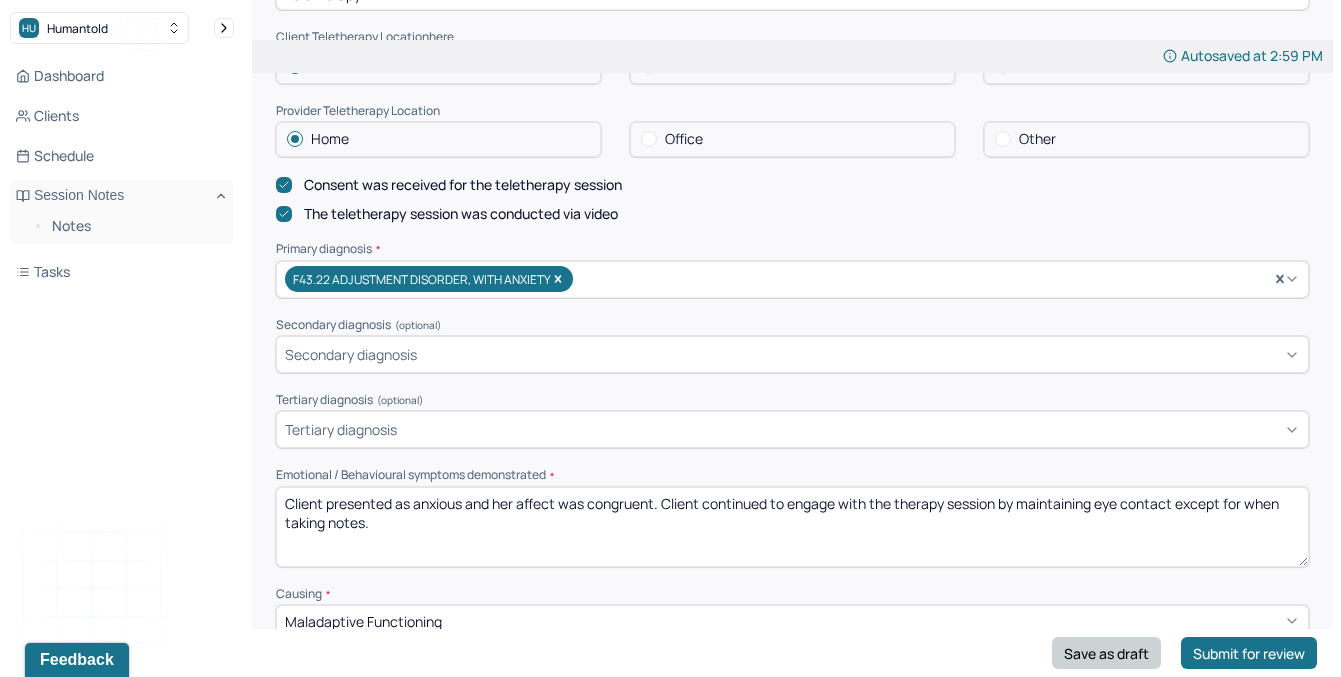 type on "Client was open and reflective during session. She was also vulnerable." 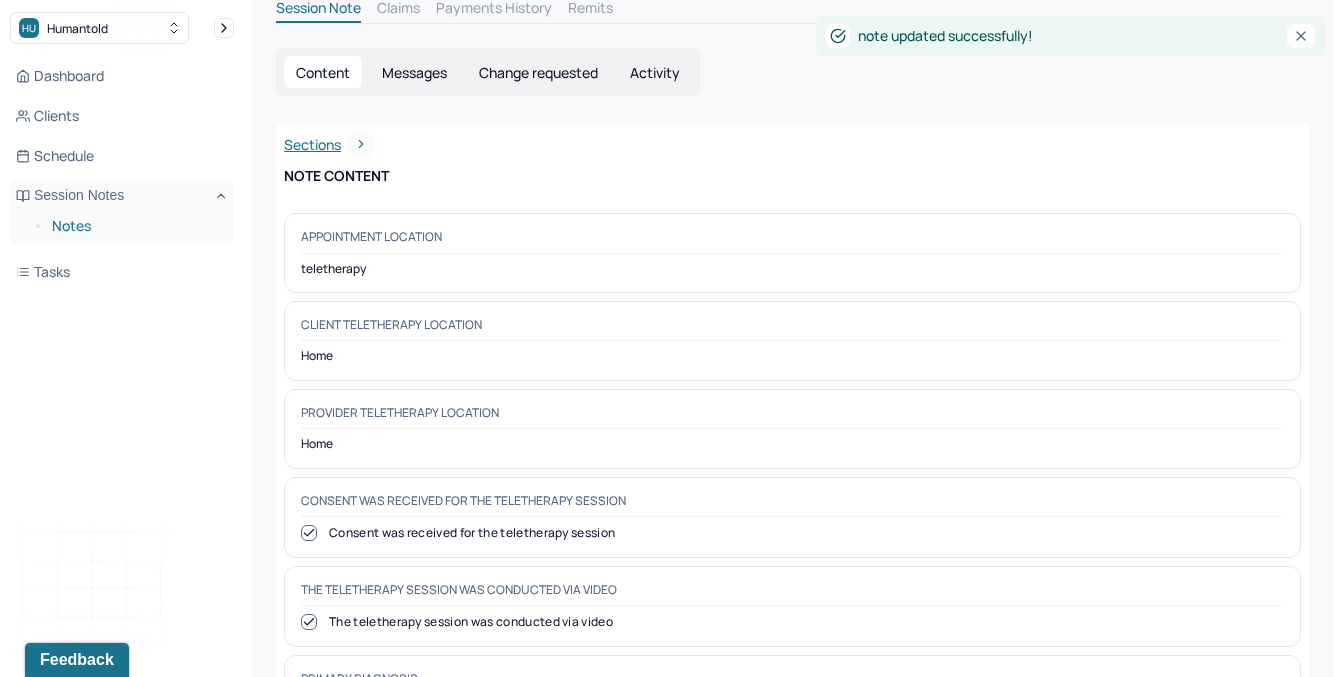 click on "Notes" at bounding box center (135, 226) 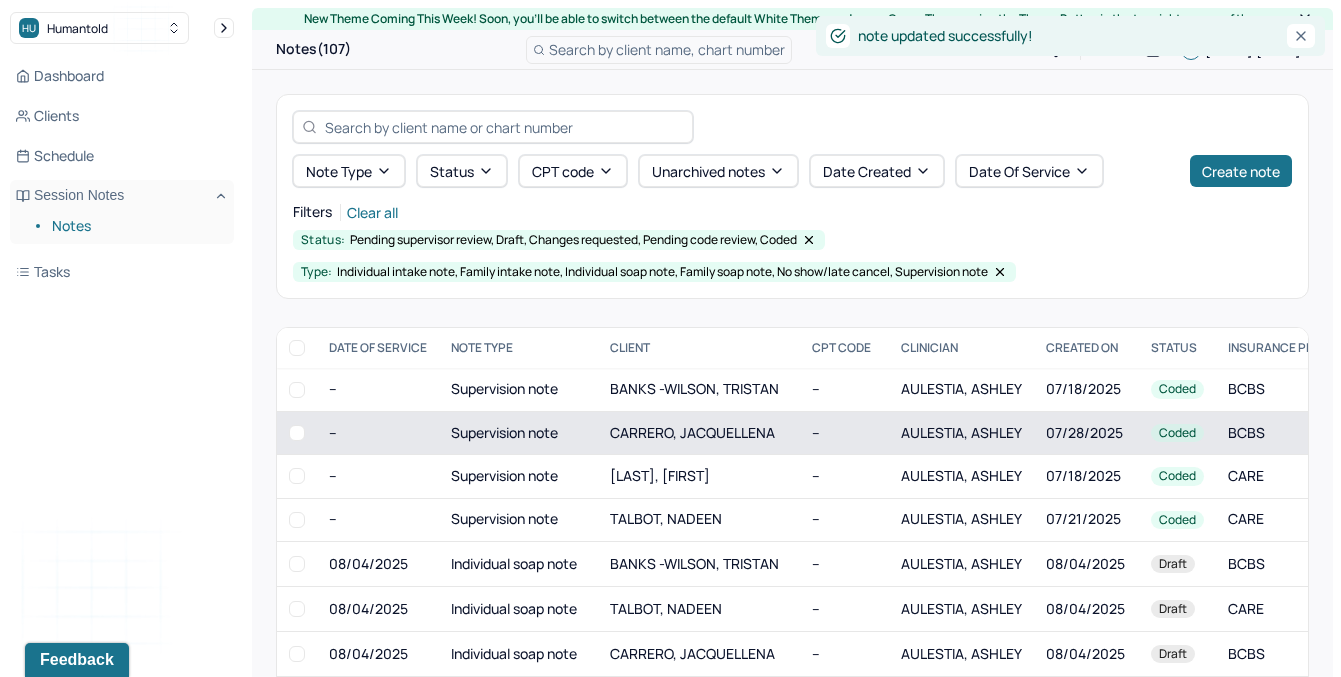 scroll, scrollTop: 14, scrollLeft: 0, axis: vertical 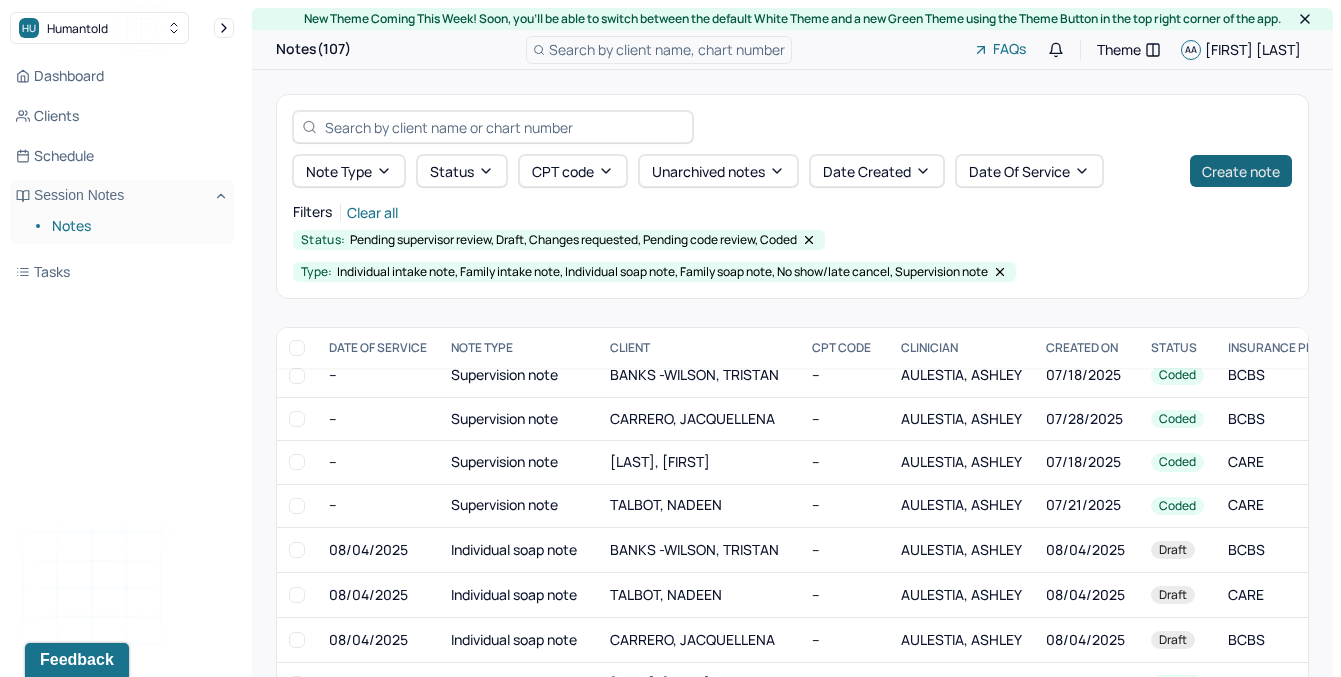 click on "Create note" at bounding box center (1241, 171) 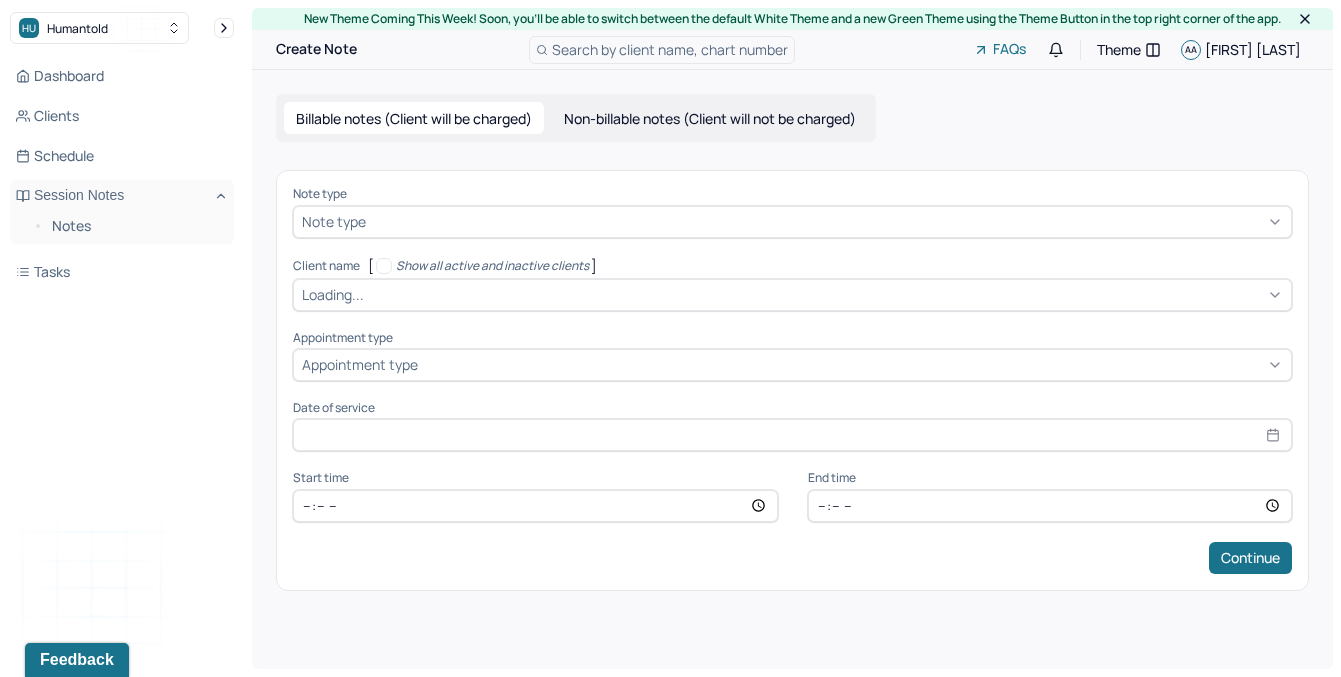 click on "Note type" at bounding box center [792, 222] 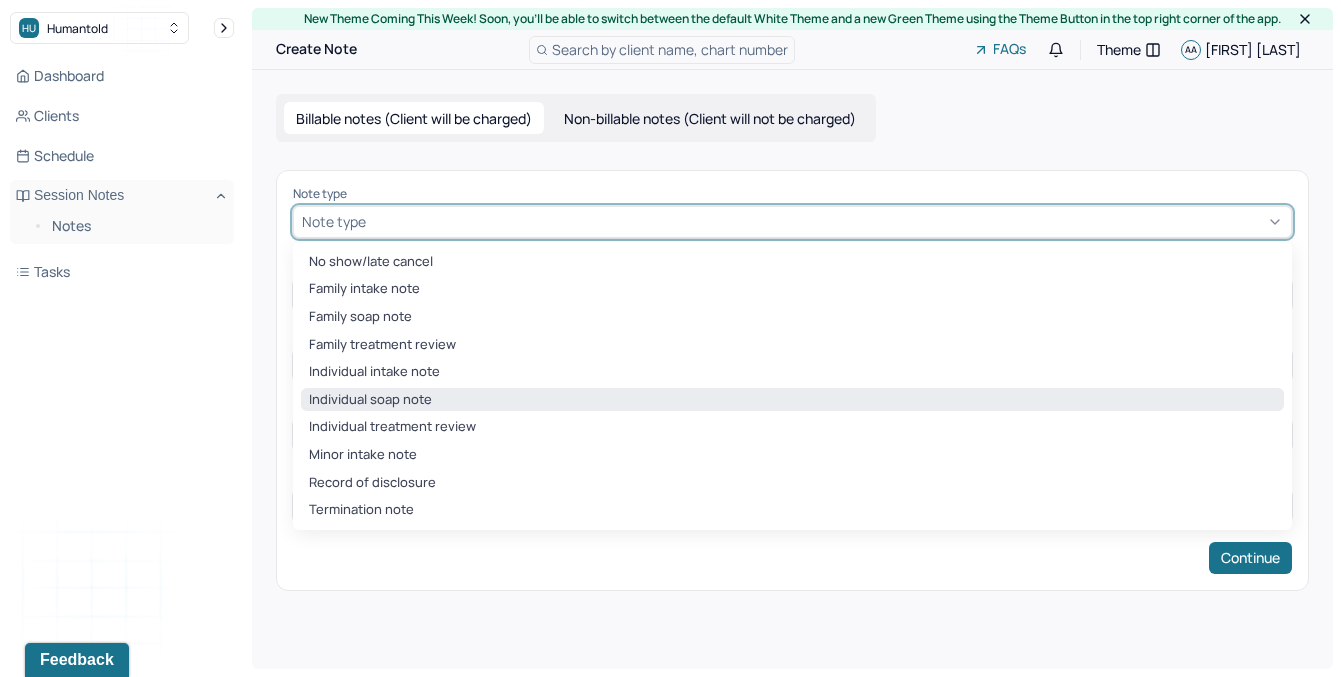 click on "Individual soap note" at bounding box center (792, 400) 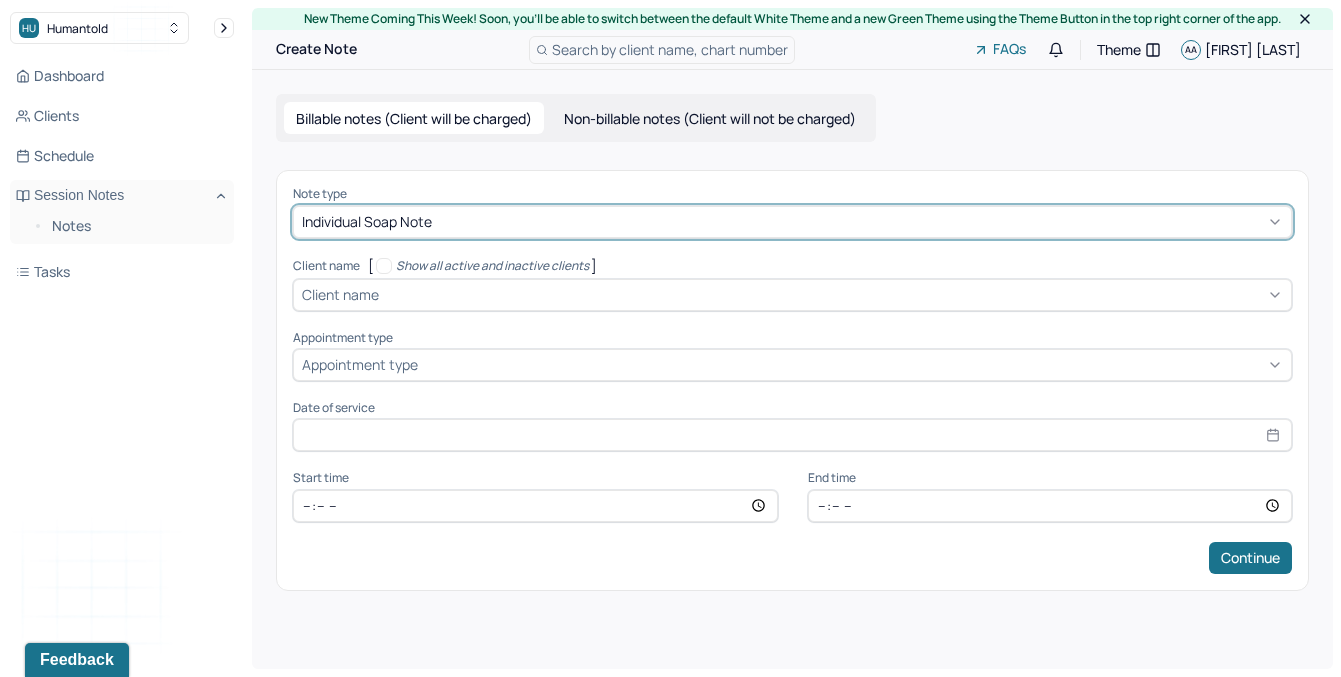 click on "Client name" at bounding box center (340, 294) 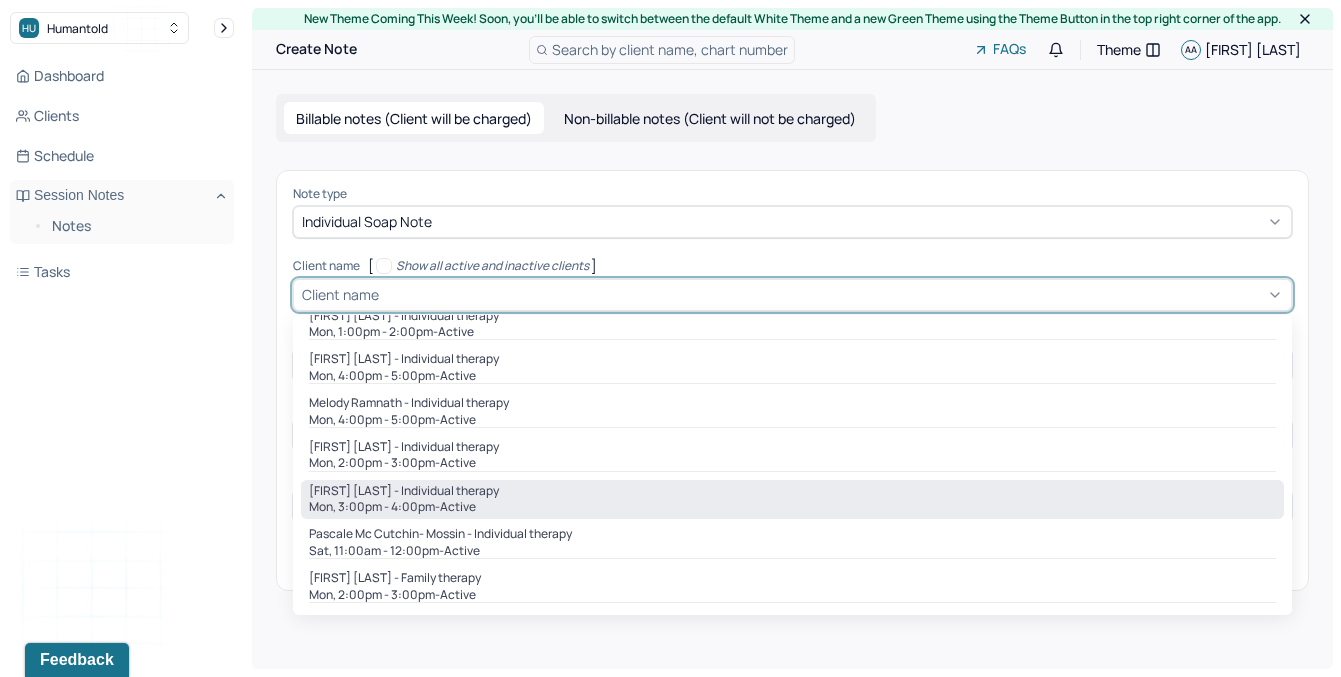 scroll, scrollTop: 19, scrollLeft: 0, axis: vertical 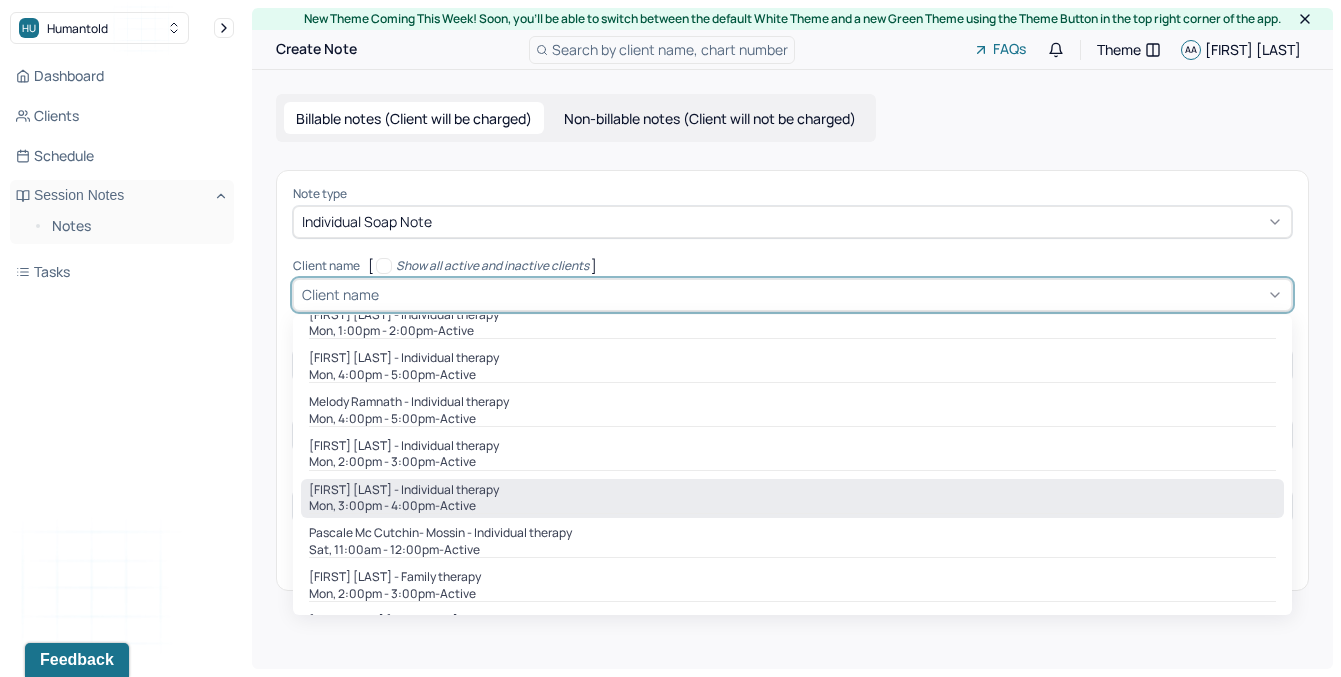 click on "Mon, 3:00pm - 4:00pm  -  active" at bounding box center [792, 506] 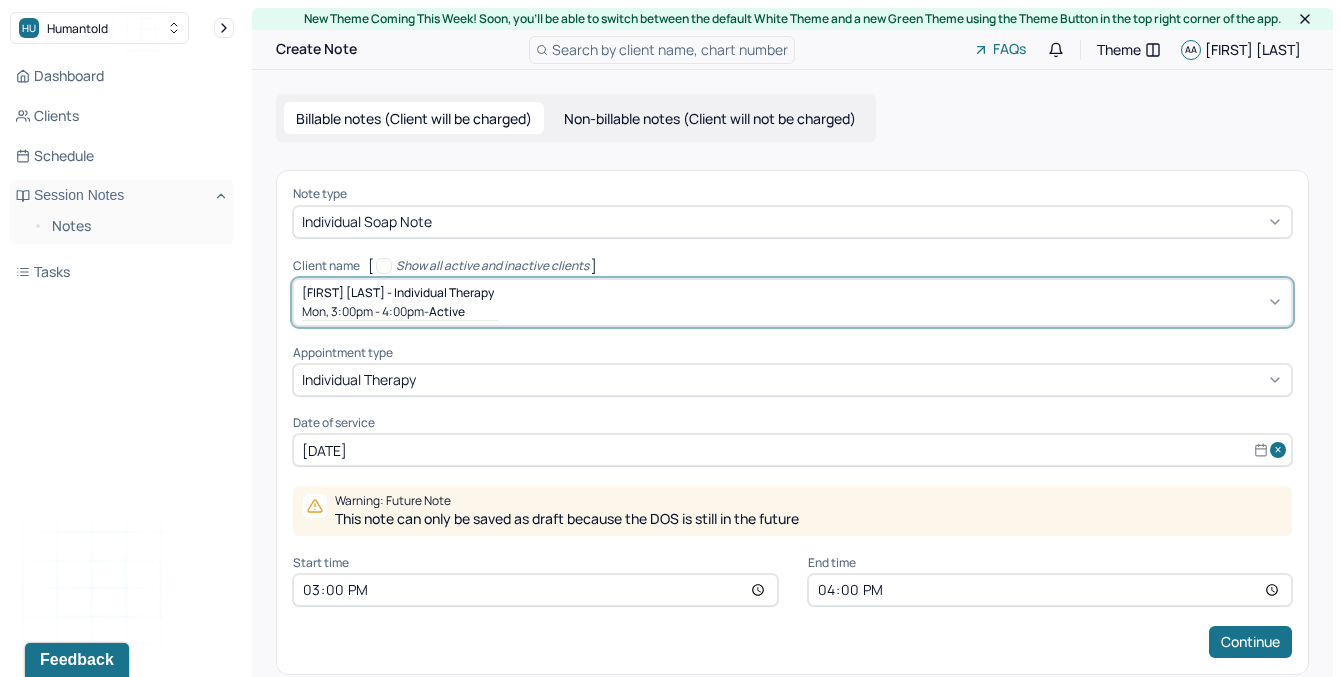 scroll, scrollTop: 27, scrollLeft: 0, axis: vertical 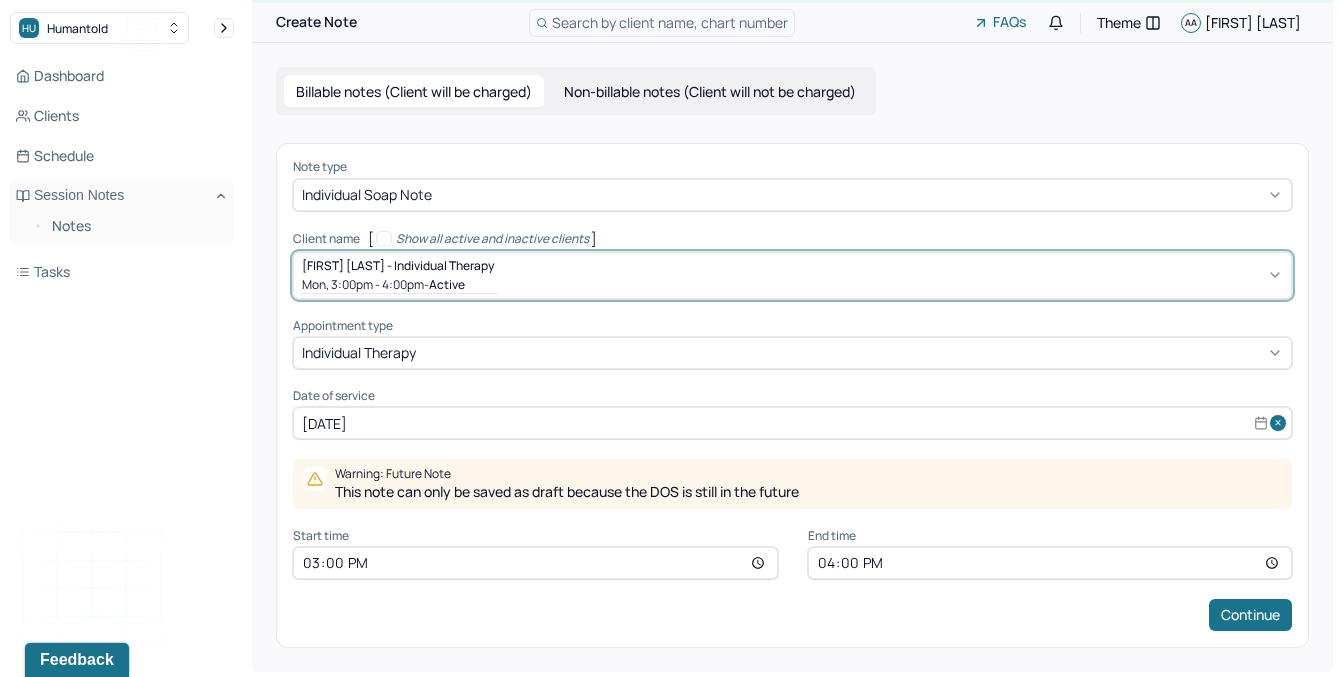 click on "[DATE]" at bounding box center (792, 423) 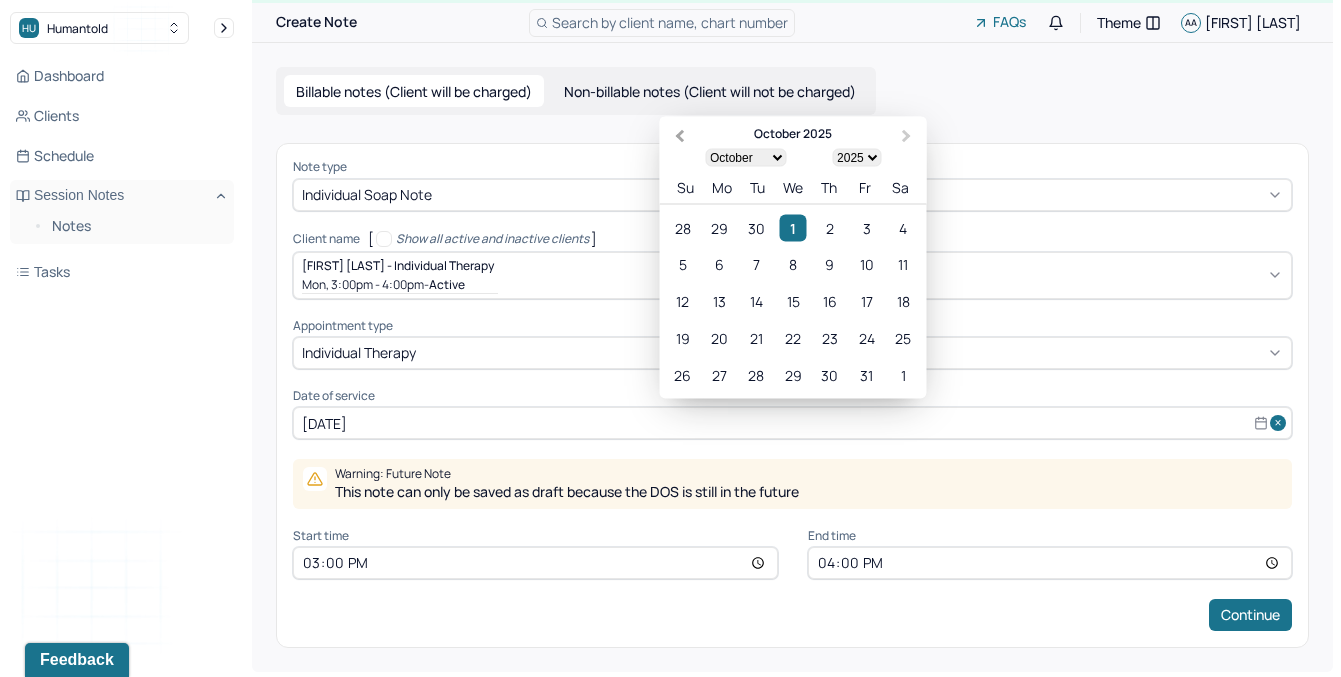 click on "Previous Month" at bounding box center [678, 138] 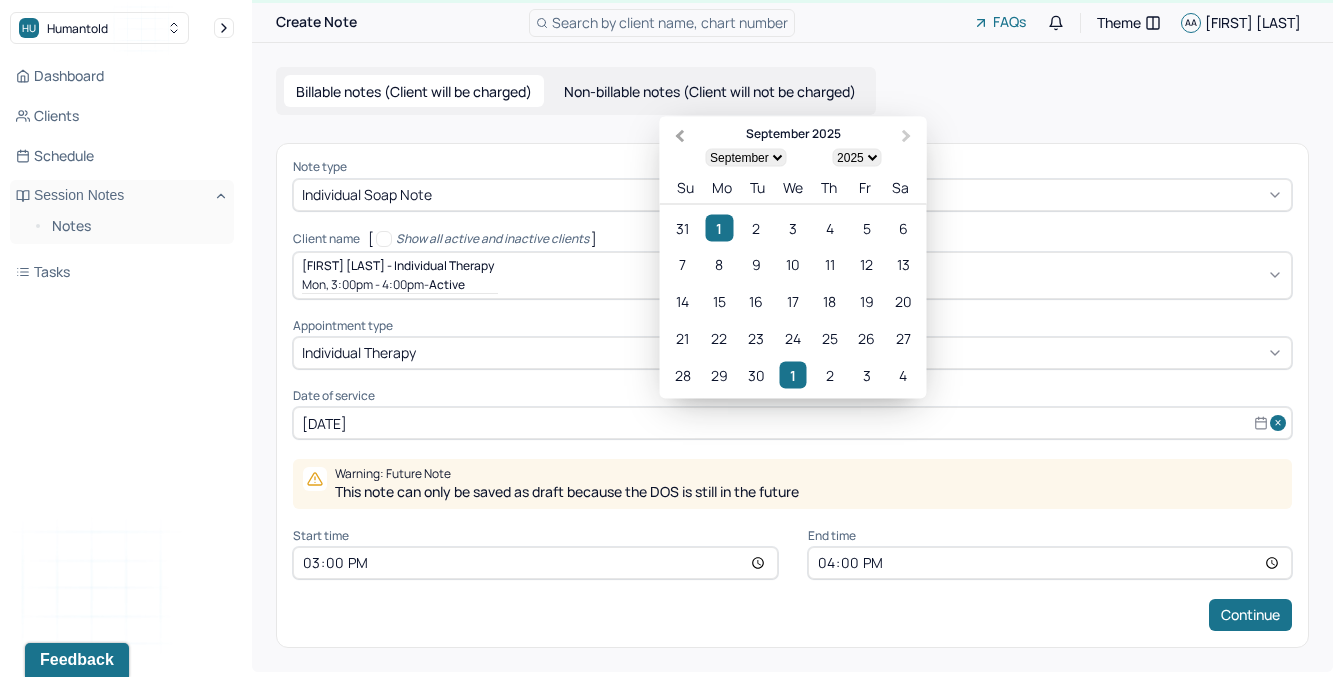 click on "Previous Month" at bounding box center [678, 138] 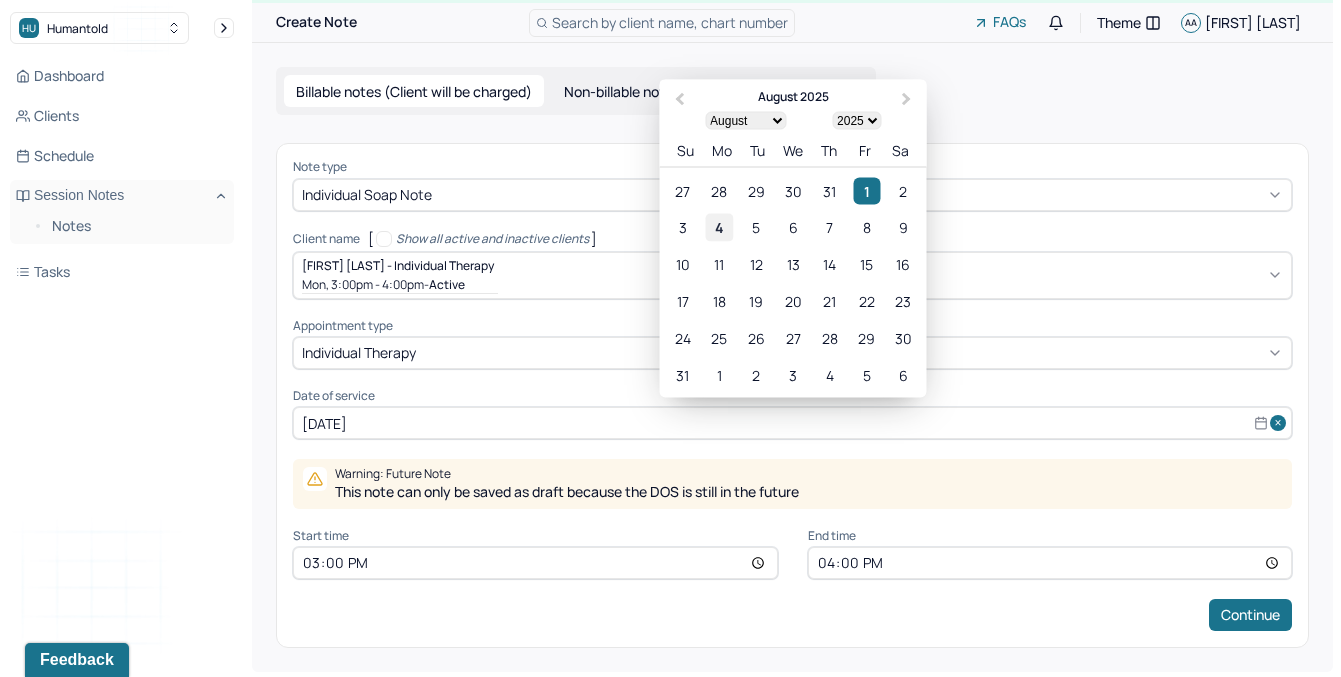 click on "4" at bounding box center [719, 227] 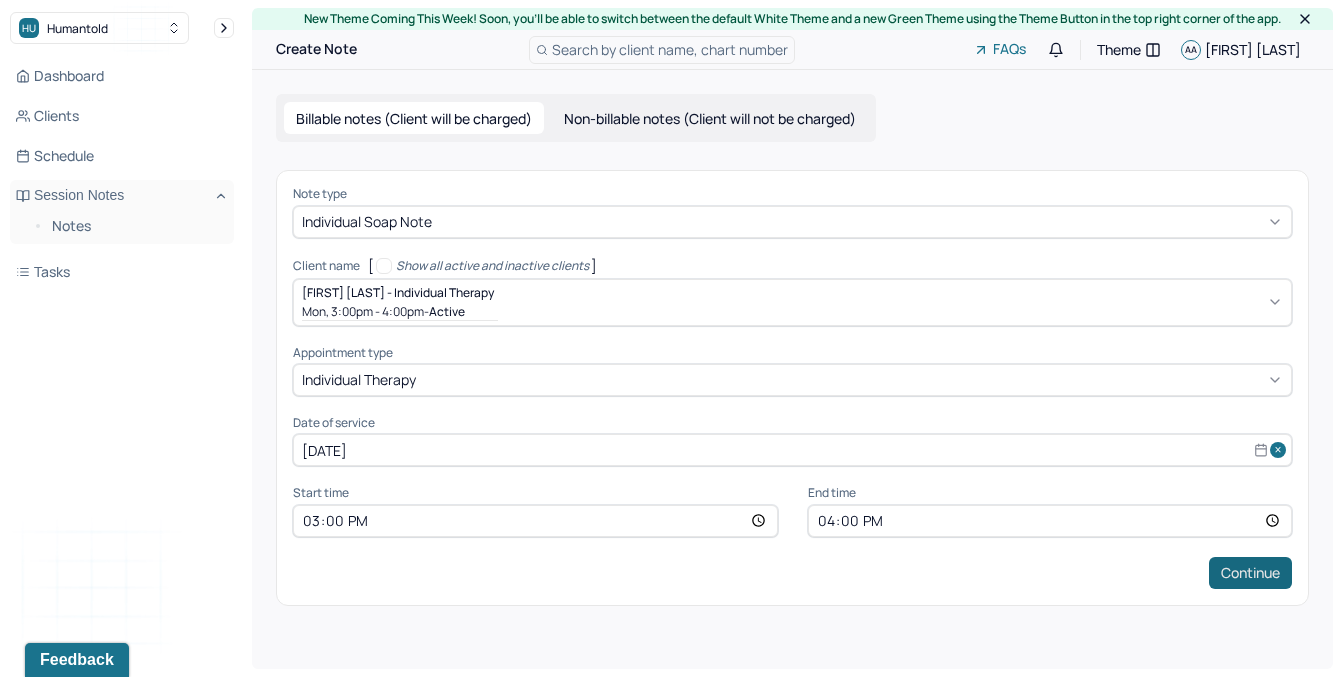 click on "Continue" at bounding box center (1250, 573) 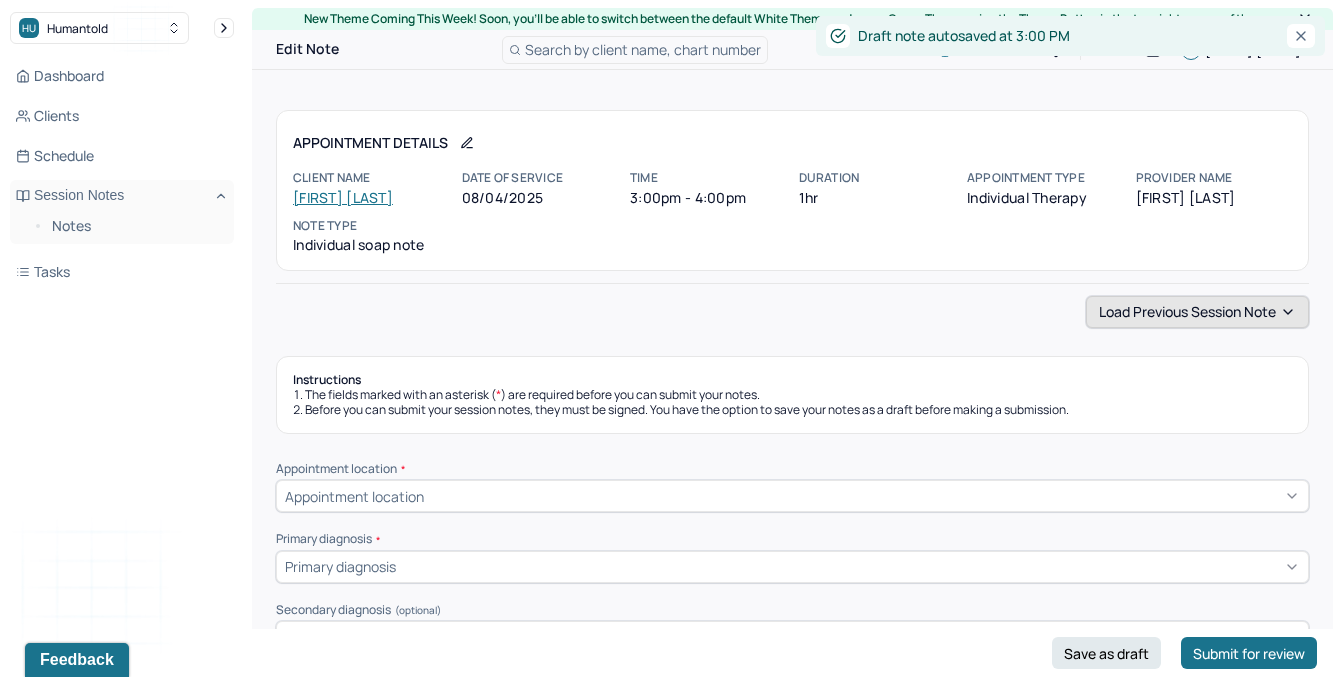 click on "Load previous session note" at bounding box center [1197, 312] 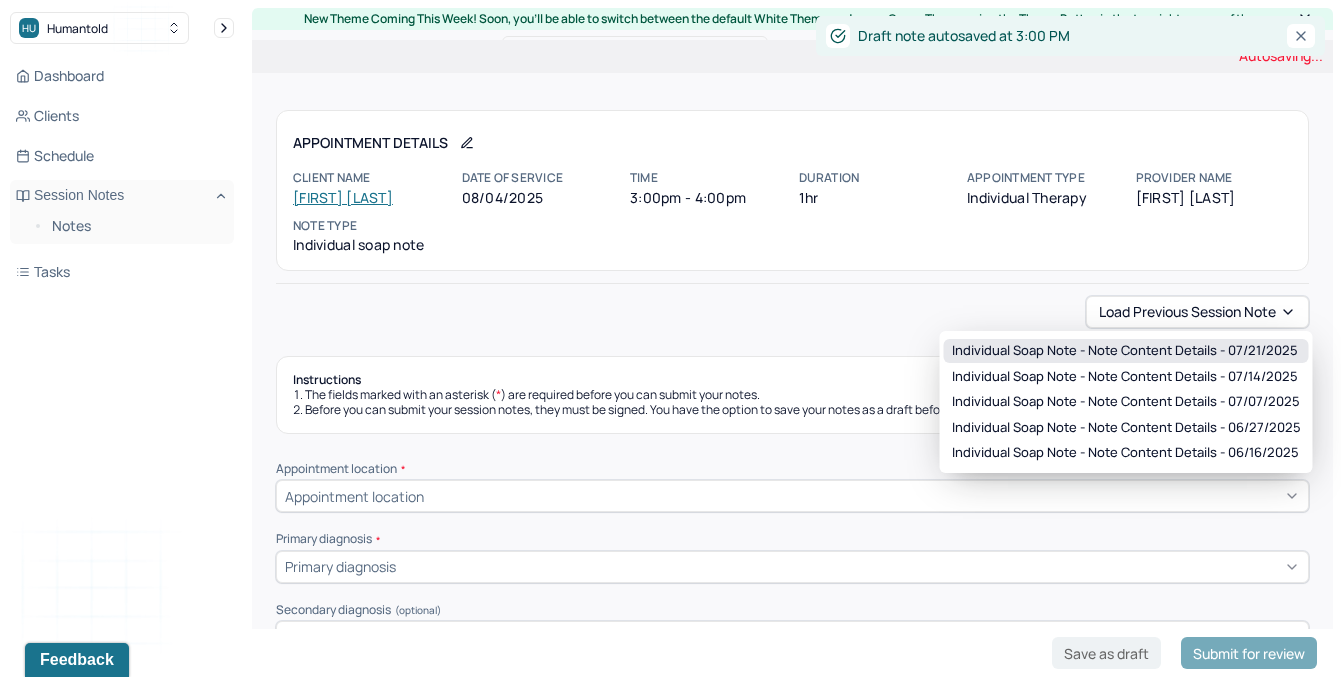 click on "Individual soap note   - Note content Details -   07/21/2025" at bounding box center (1125, 351) 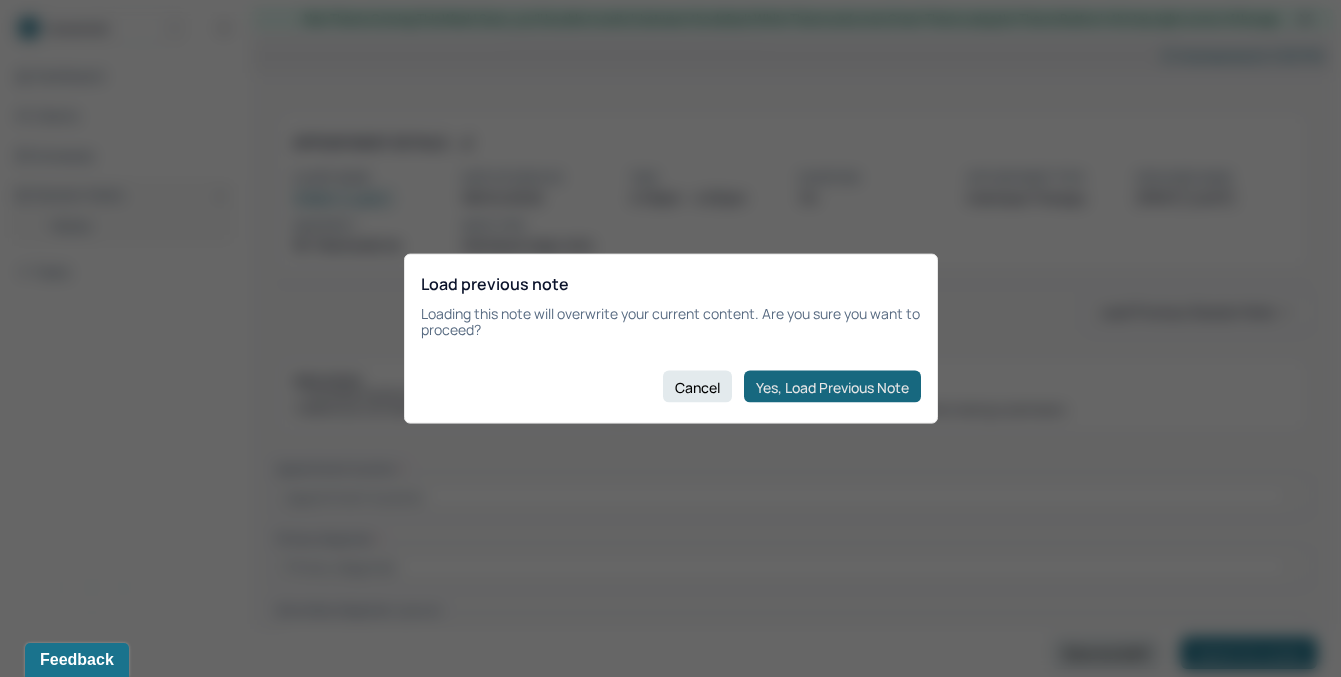 click on "Yes, Load Previous Note" at bounding box center [832, 387] 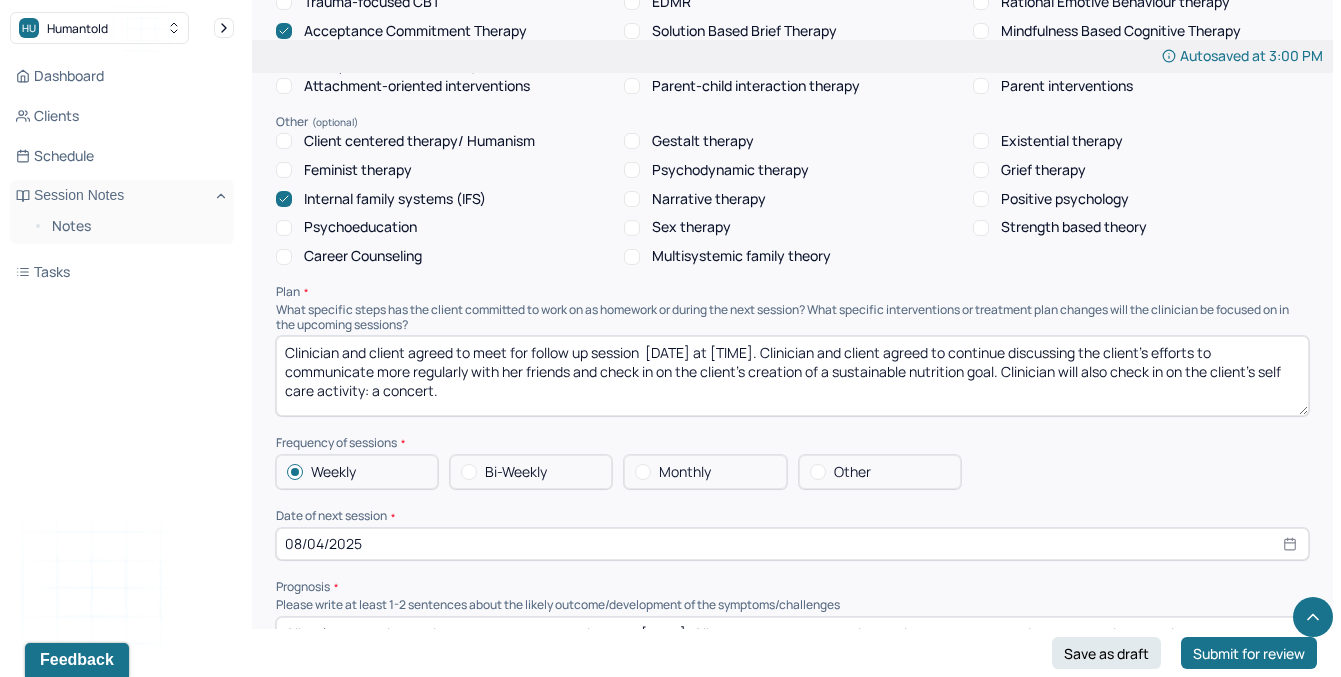 scroll, scrollTop: 1934, scrollLeft: 0, axis: vertical 